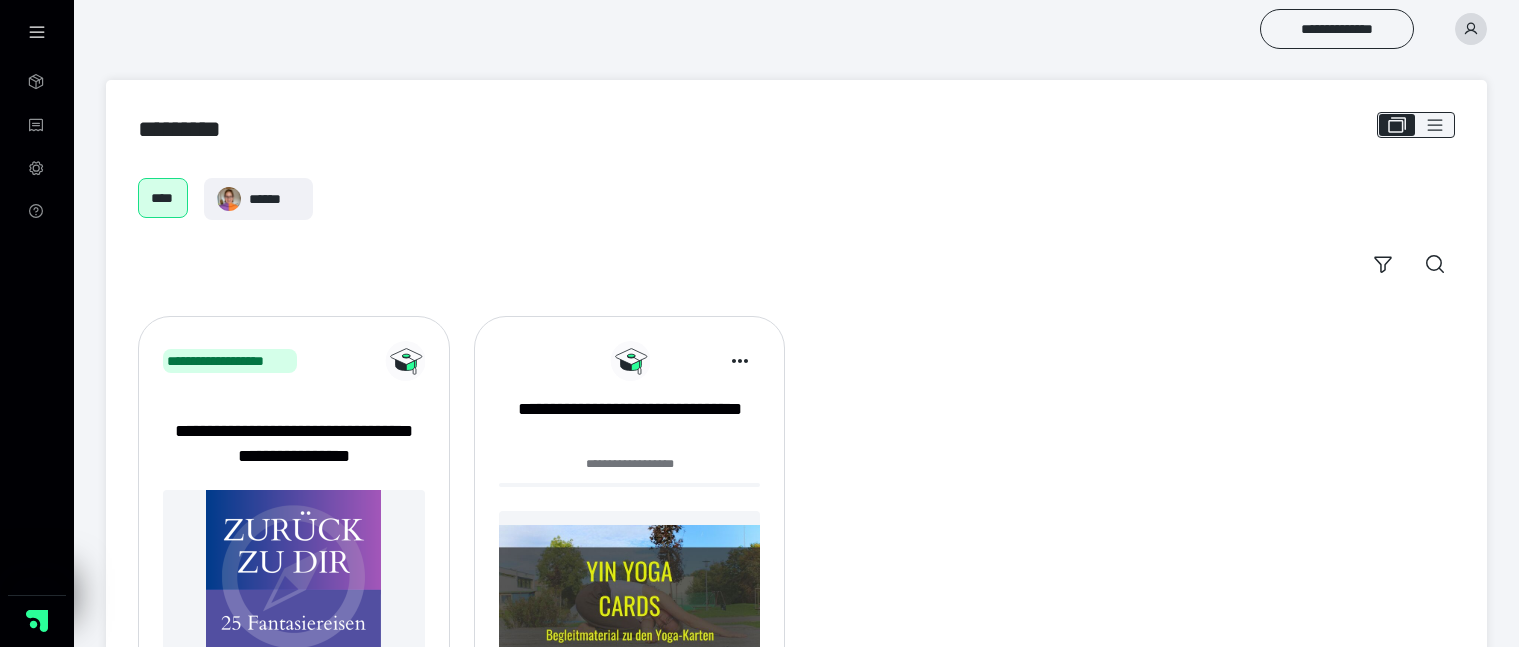 scroll, scrollTop: 0, scrollLeft: 0, axis: both 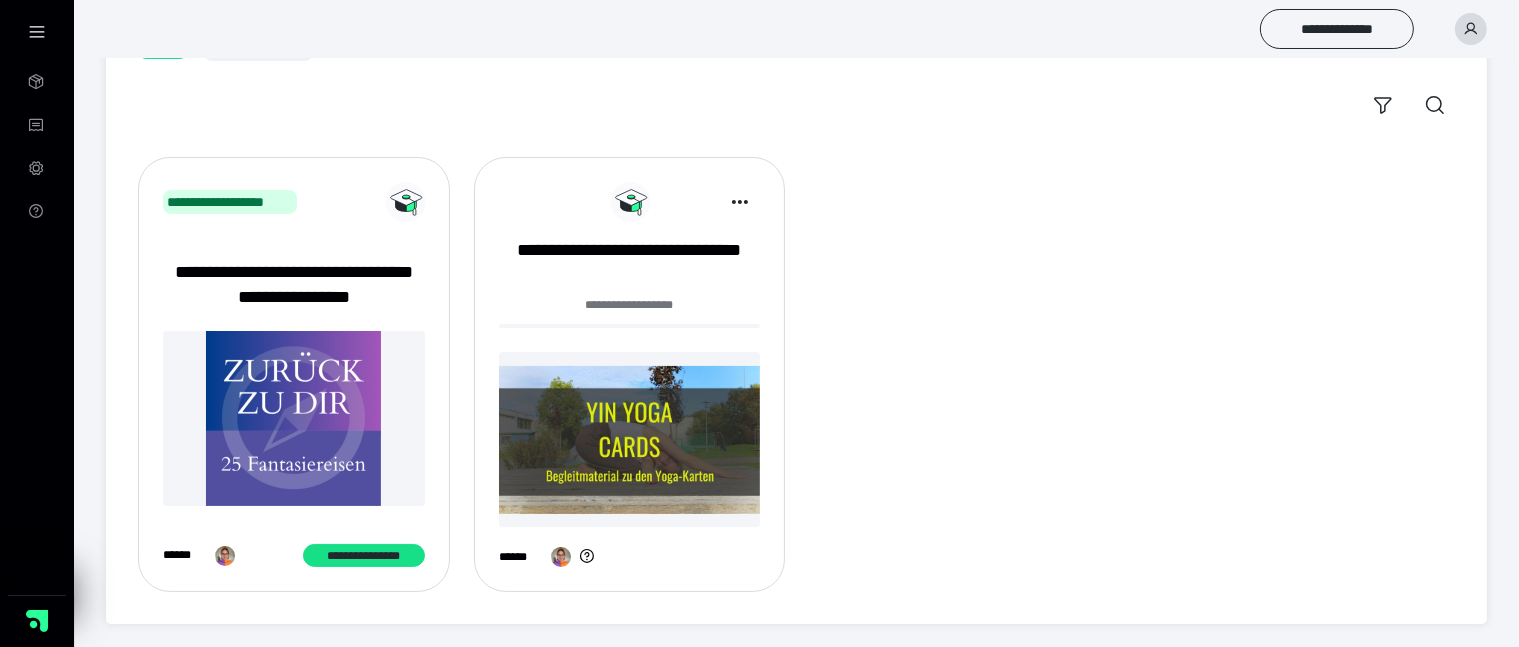 click at bounding box center [630, 439] 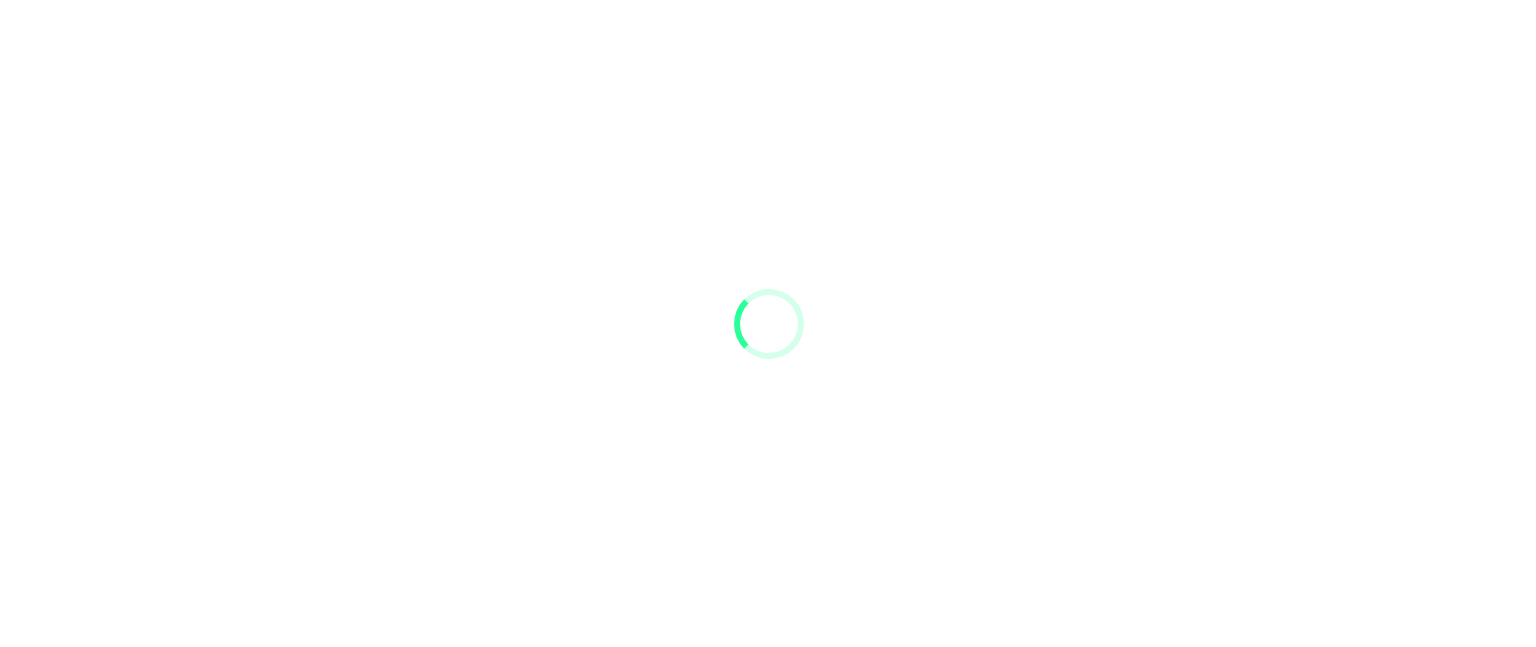 scroll, scrollTop: 0, scrollLeft: 0, axis: both 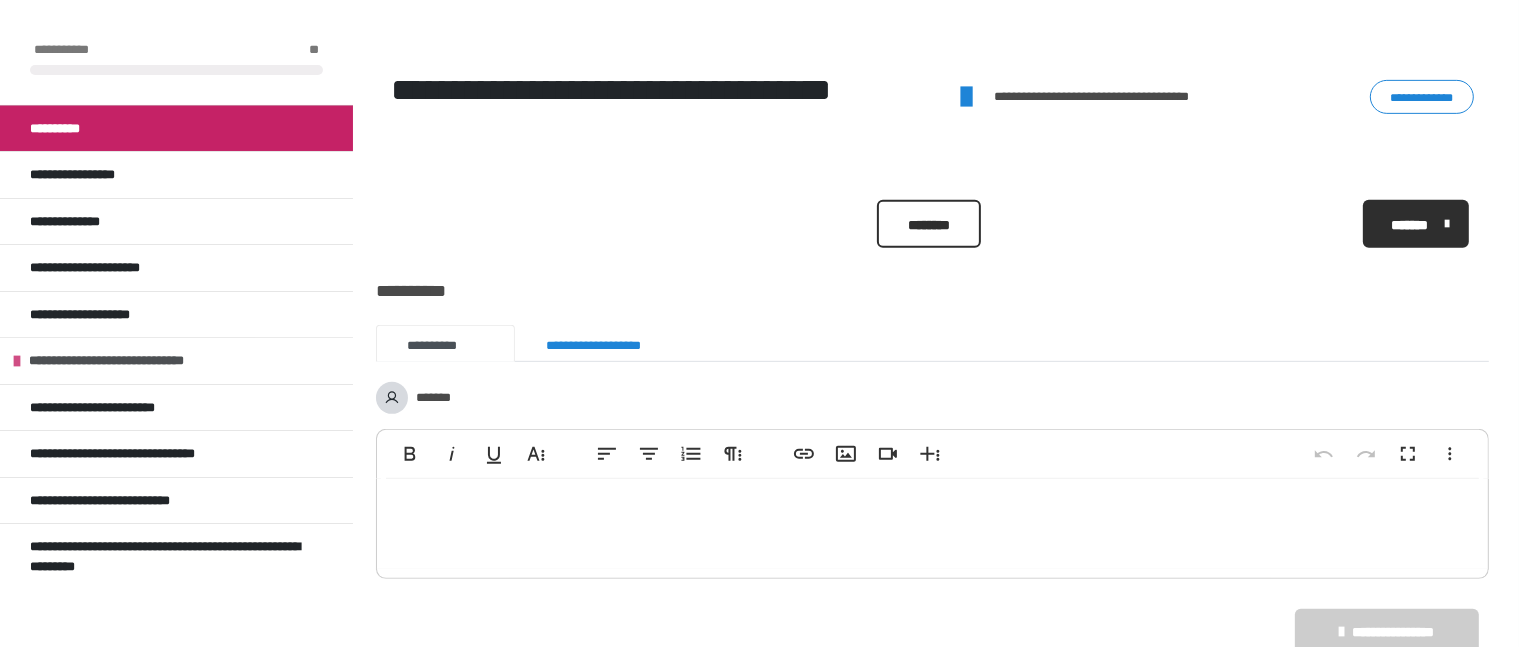 click on "**********" at bounding box center [121, 361] 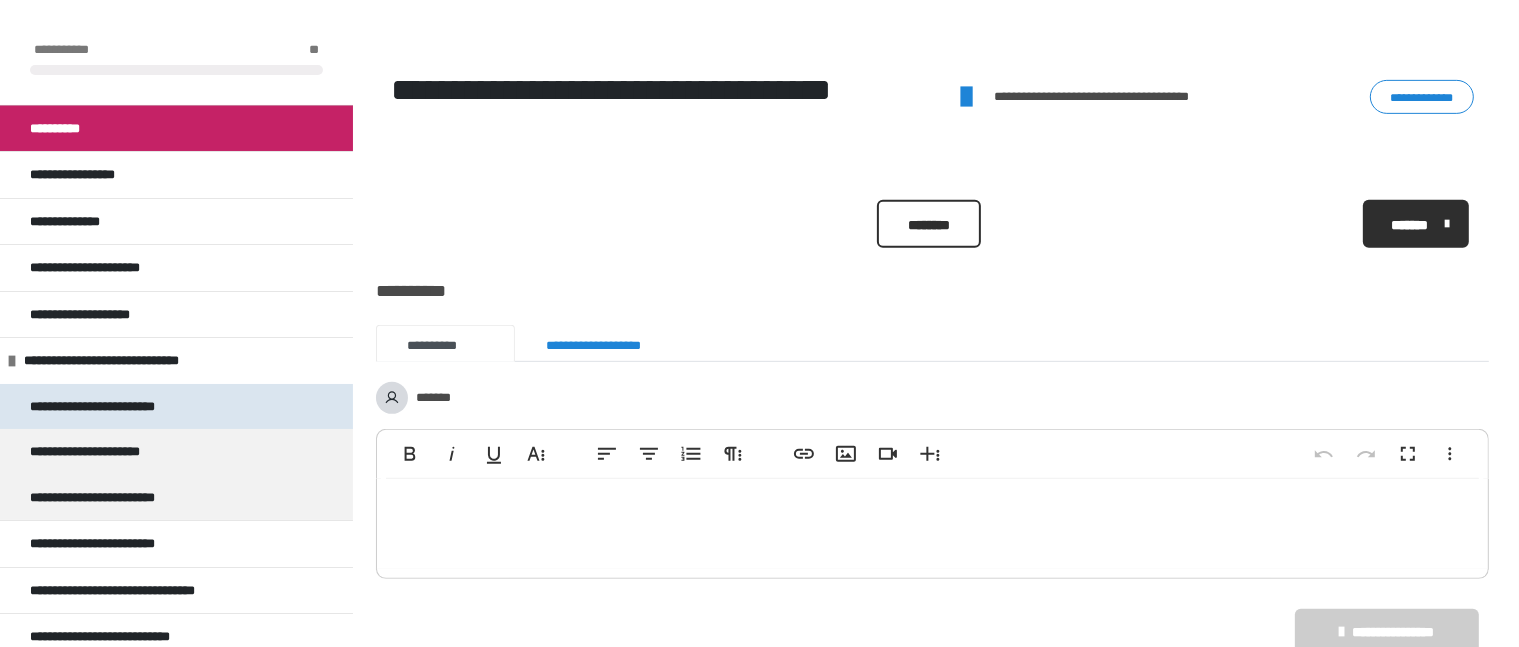 click on "**********" at bounding box center [100, 407] 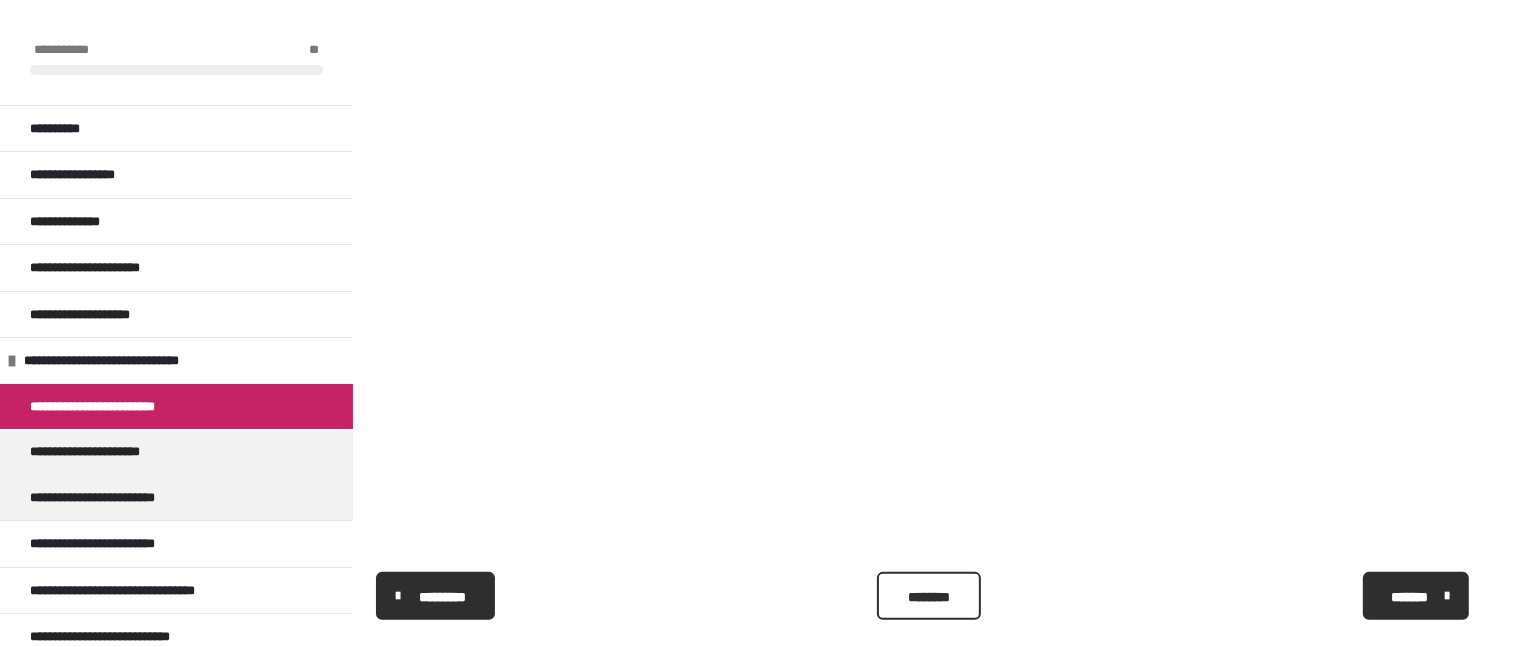 scroll, scrollTop: 448, scrollLeft: 0, axis: vertical 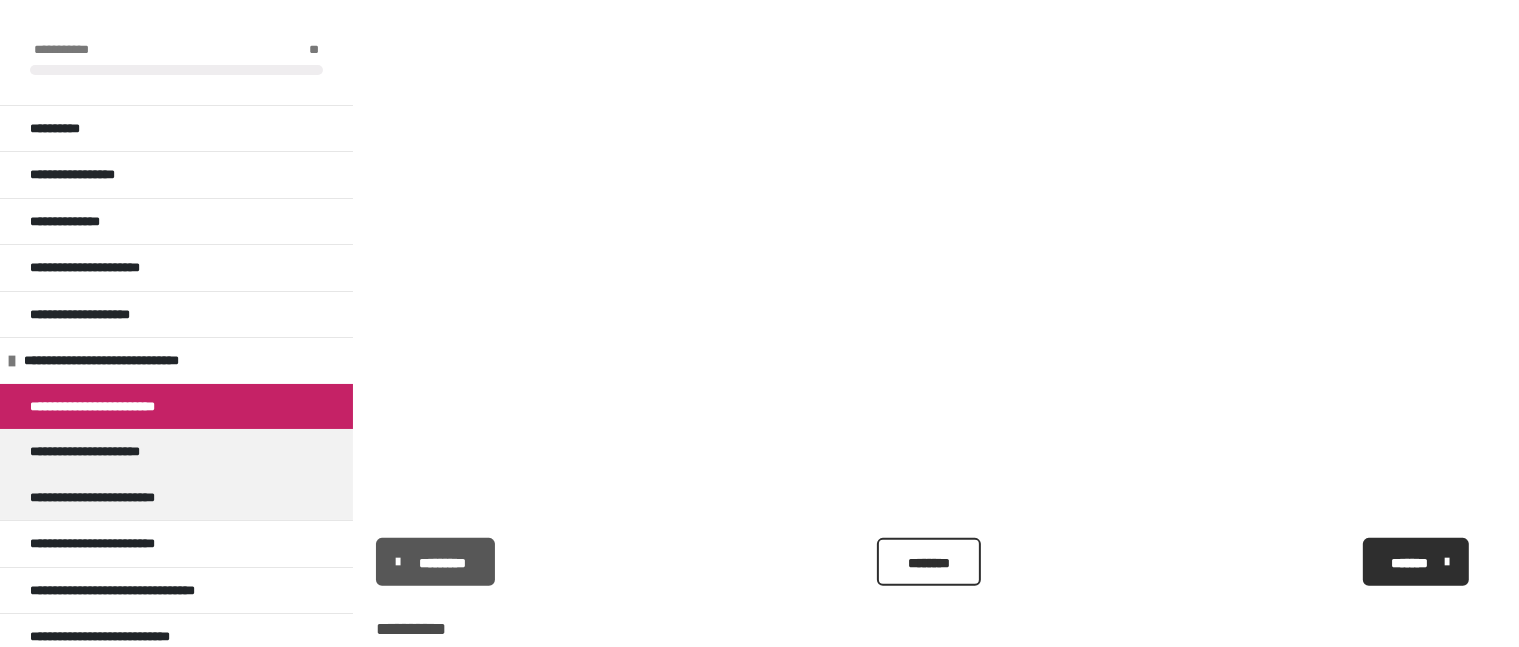 click on "*********" at bounding box center (443, 563) 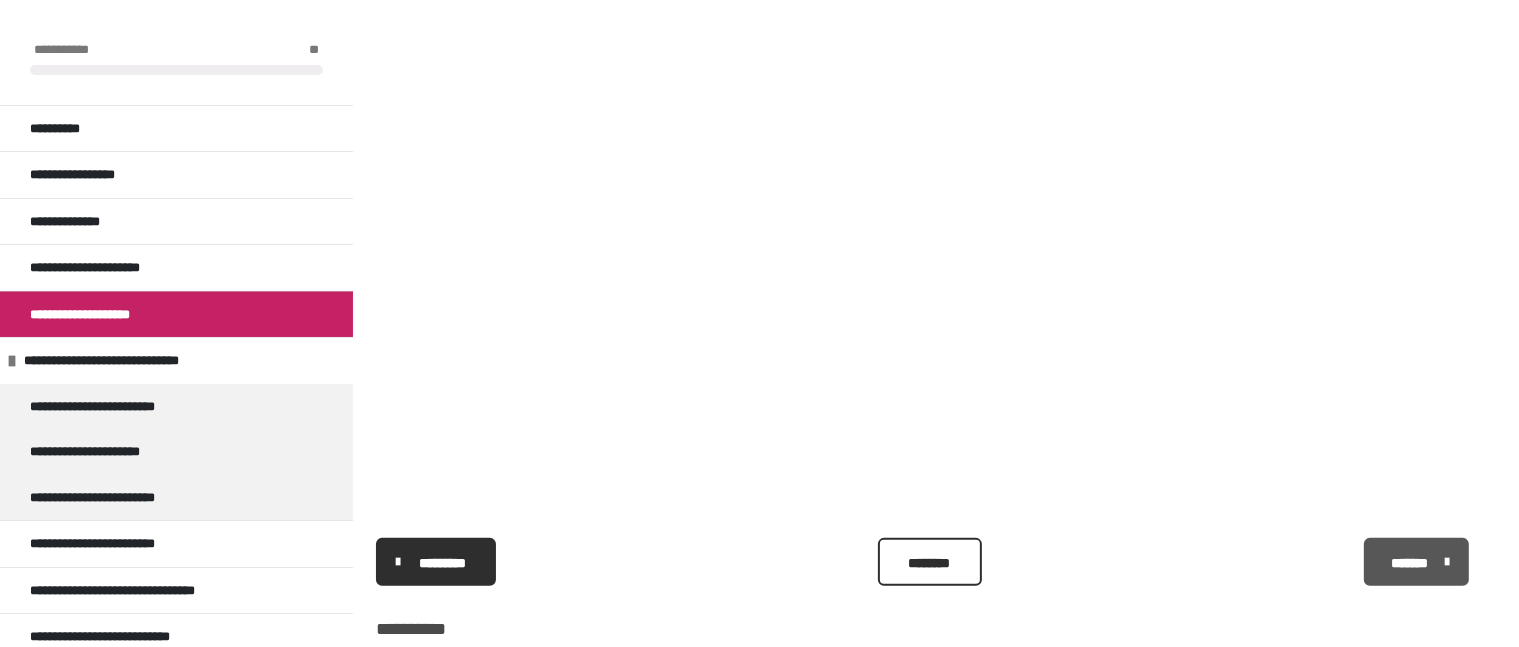 click on "*******" at bounding box center (1410, 563) 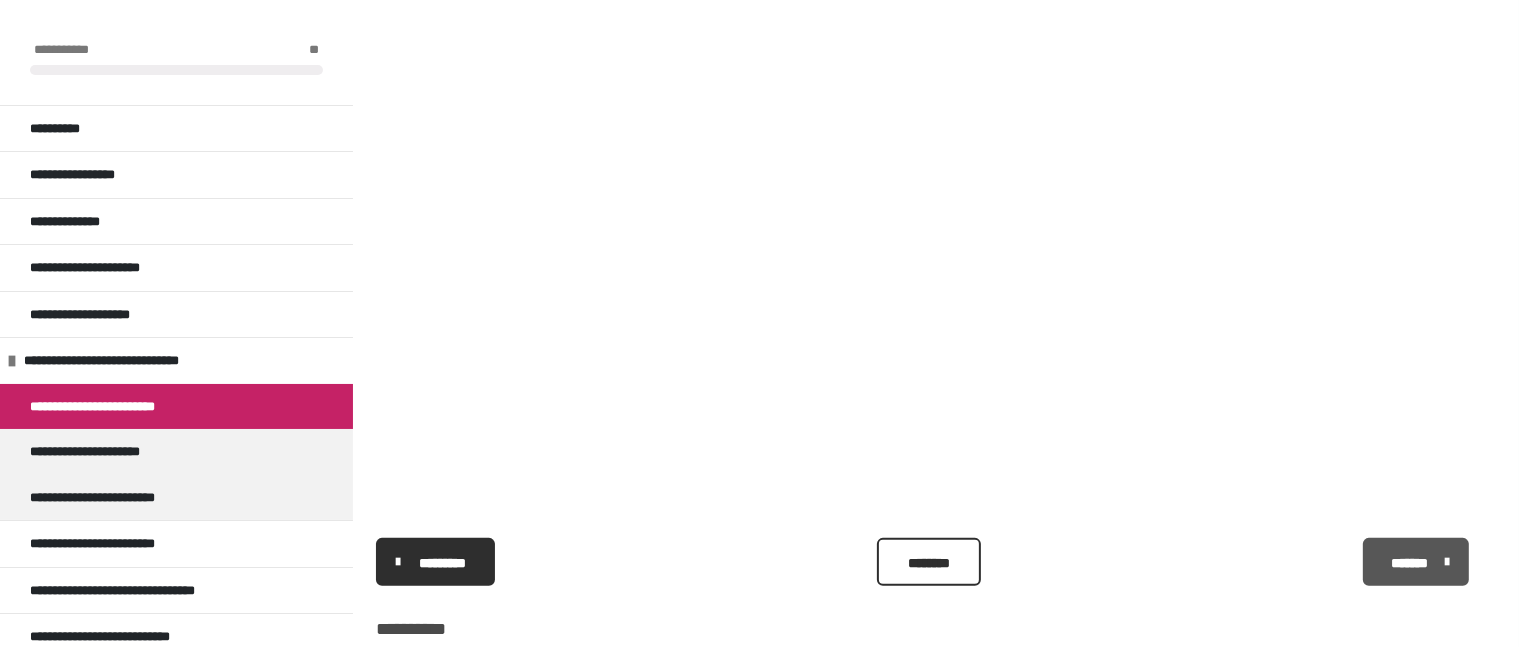 click on "*******" at bounding box center [1409, 563] 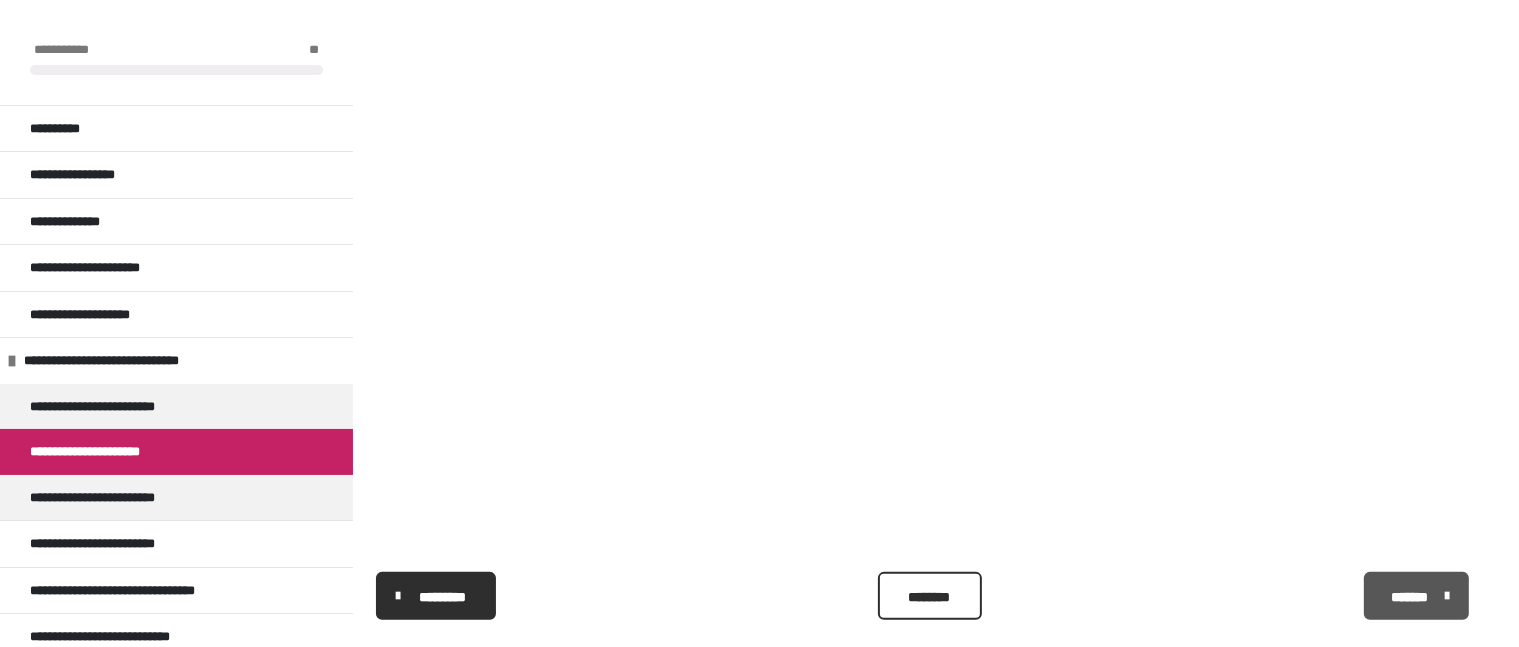 scroll, scrollTop: 448, scrollLeft: 0, axis: vertical 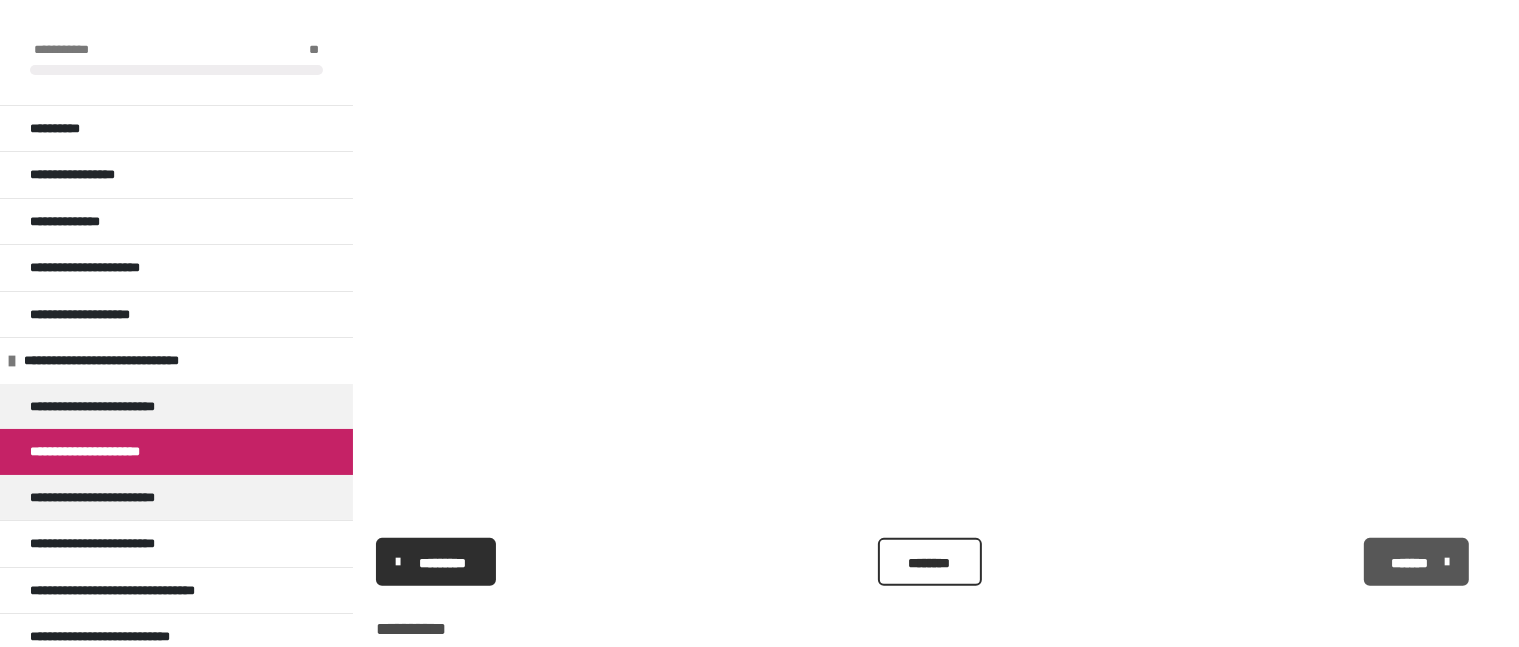 click on "*******" at bounding box center [1410, 563] 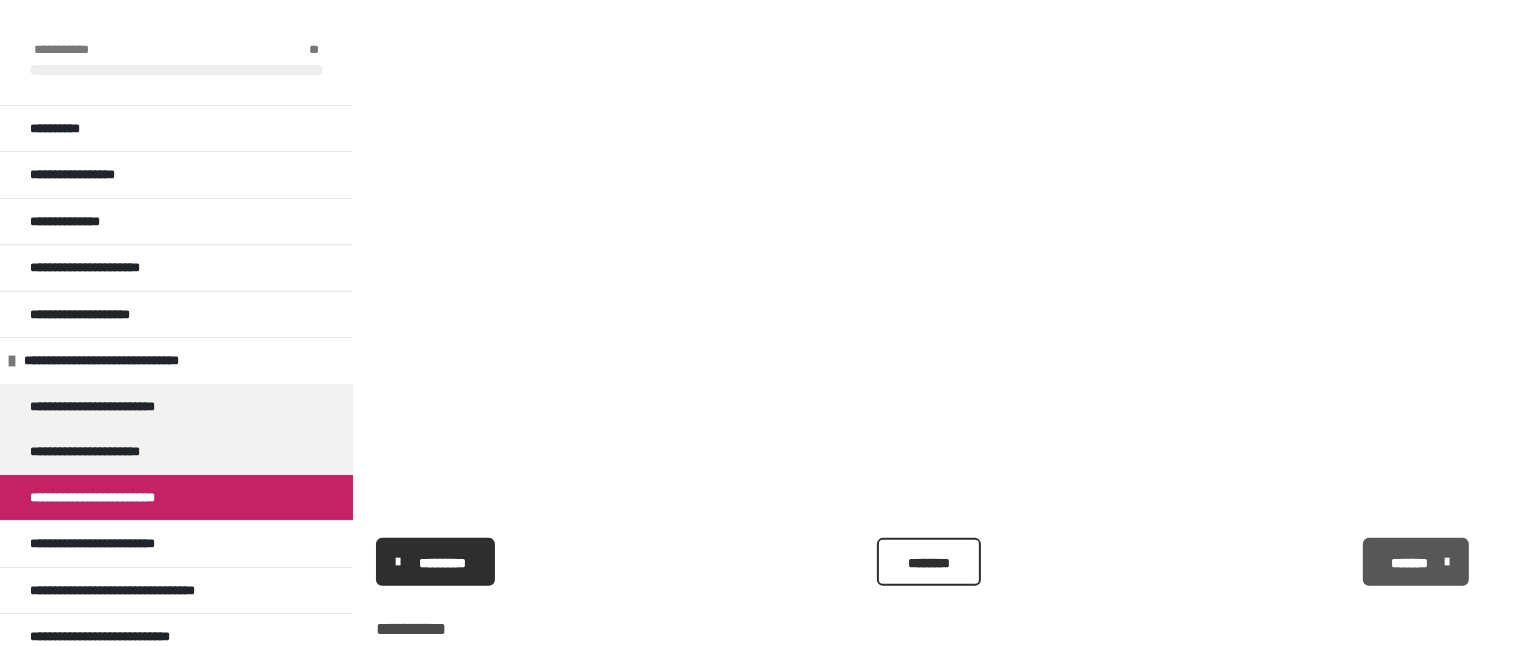 click on "*******" at bounding box center (1409, 563) 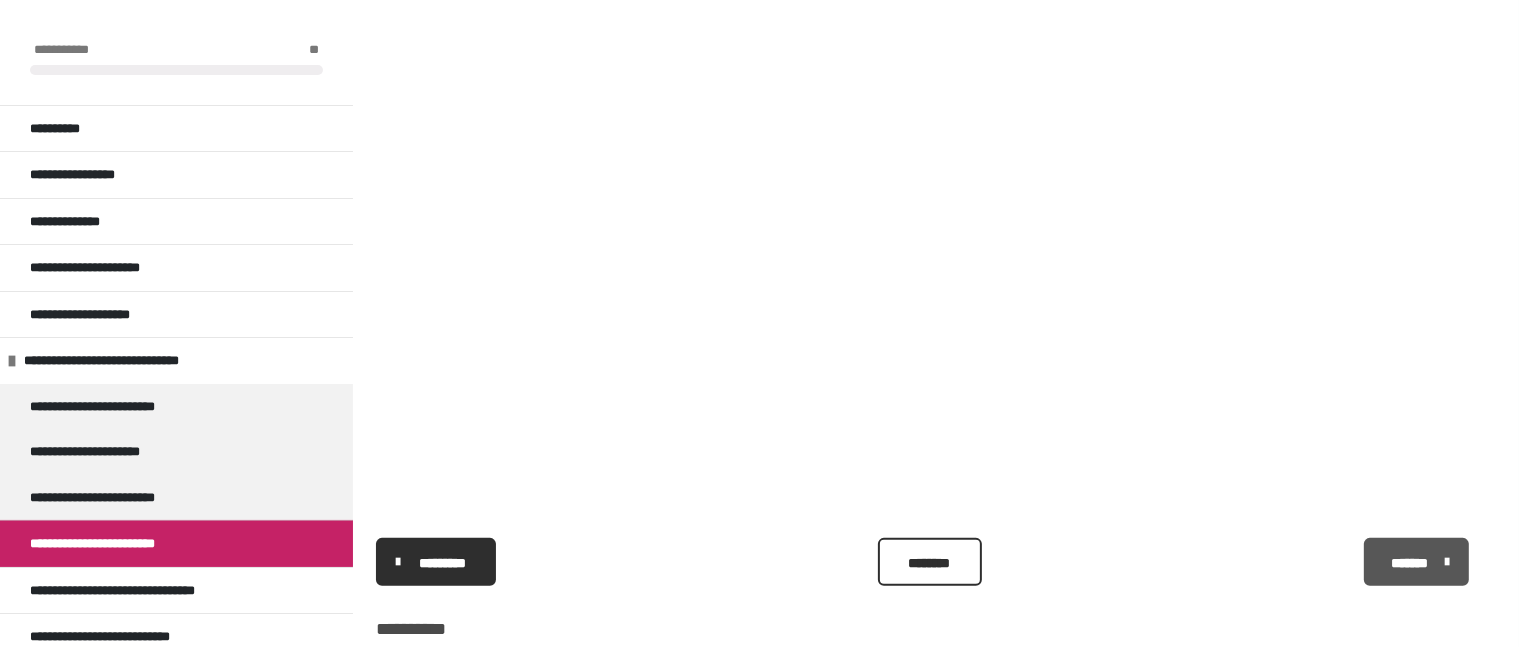 click on "*******" at bounding box center [1410, 563] 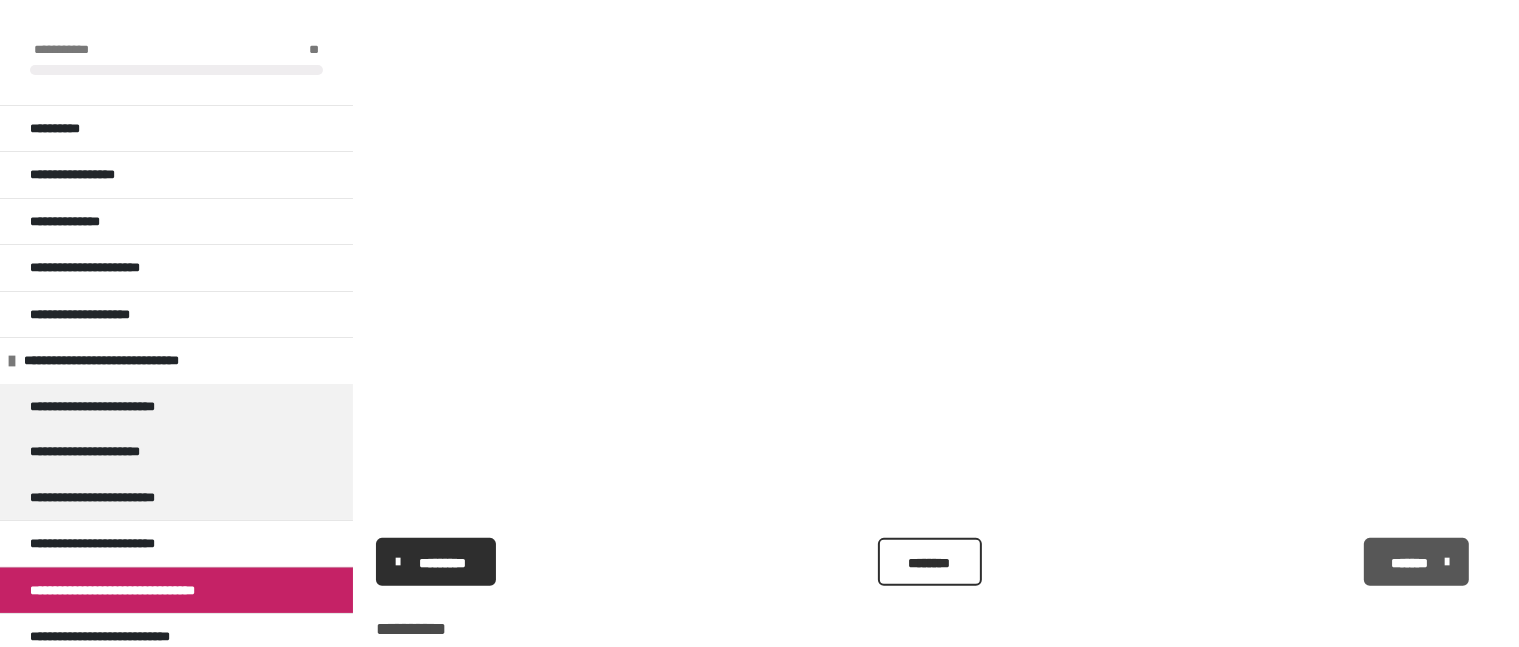 click on "*******" at bounding box center (1410, 563) 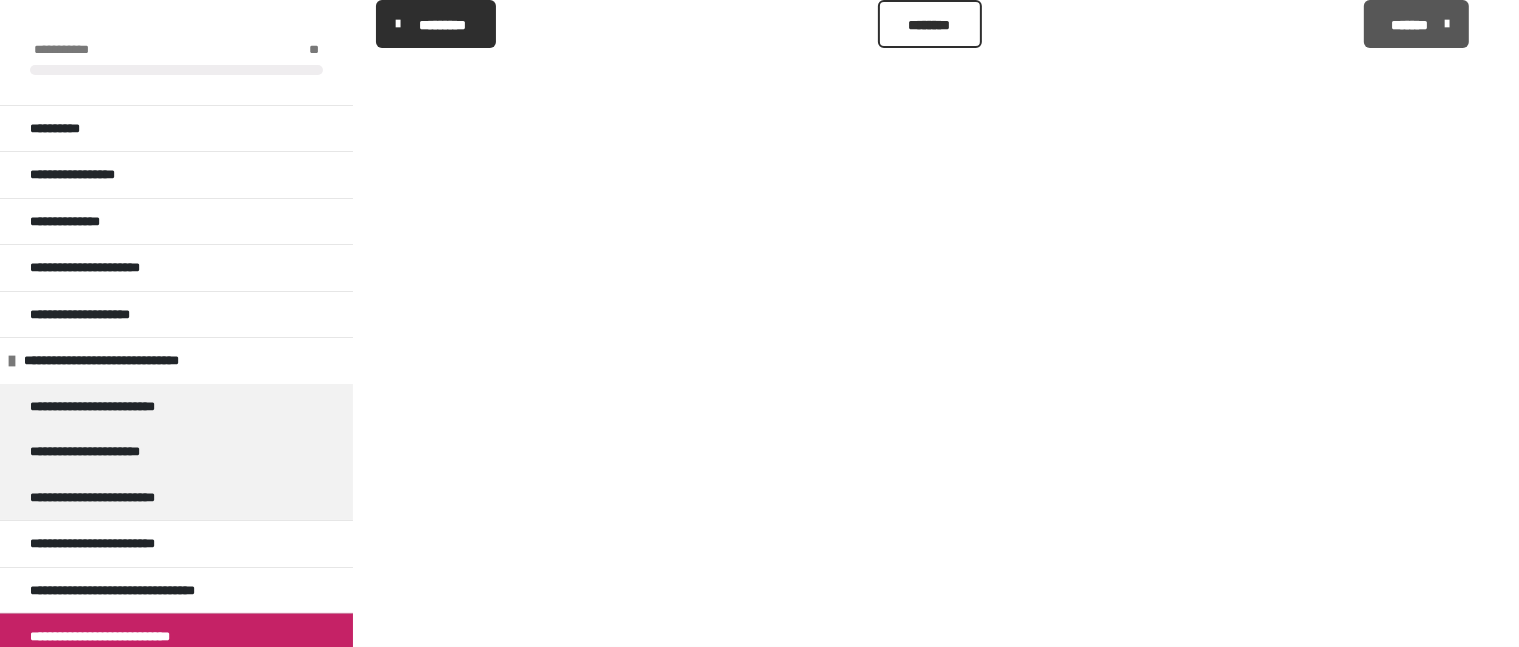 scroll, scrollTop: 417, scrollLeft: 0, axis: vertical 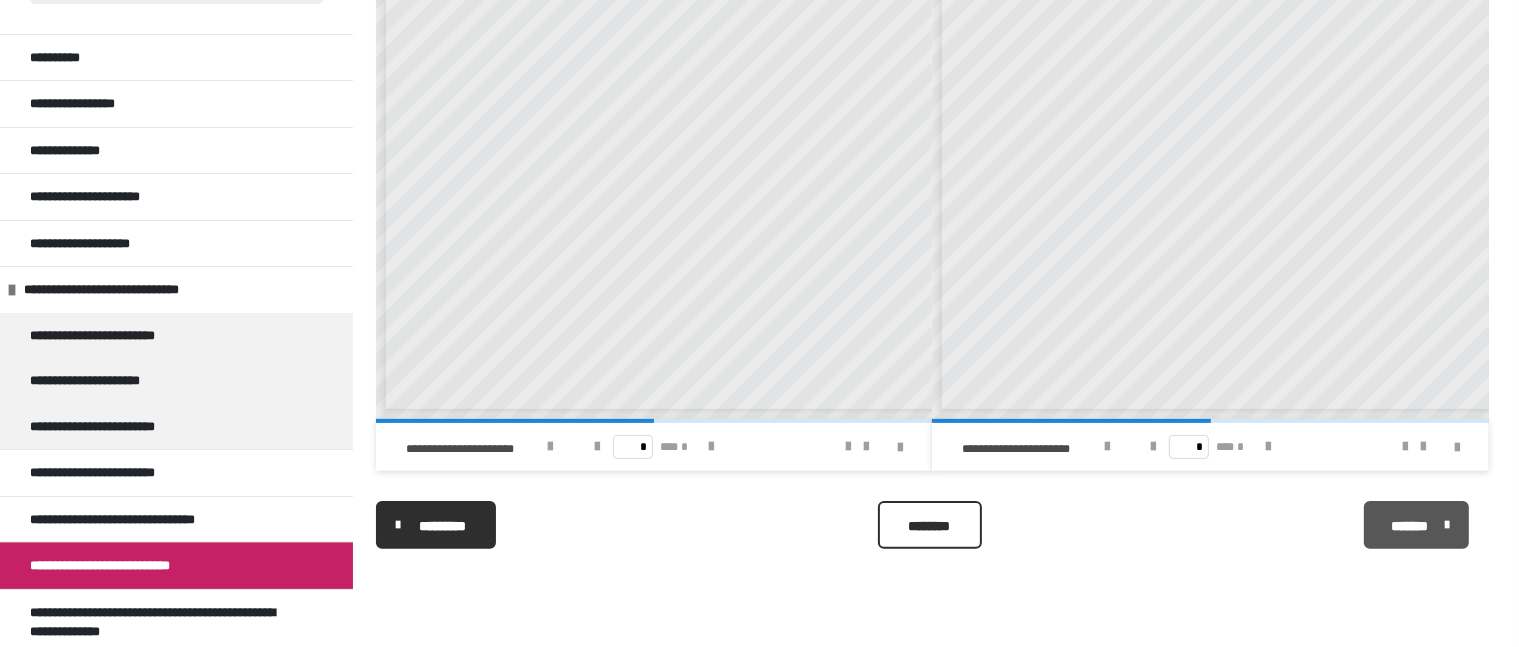 click on "*******" at bounding box center (1410, 526) 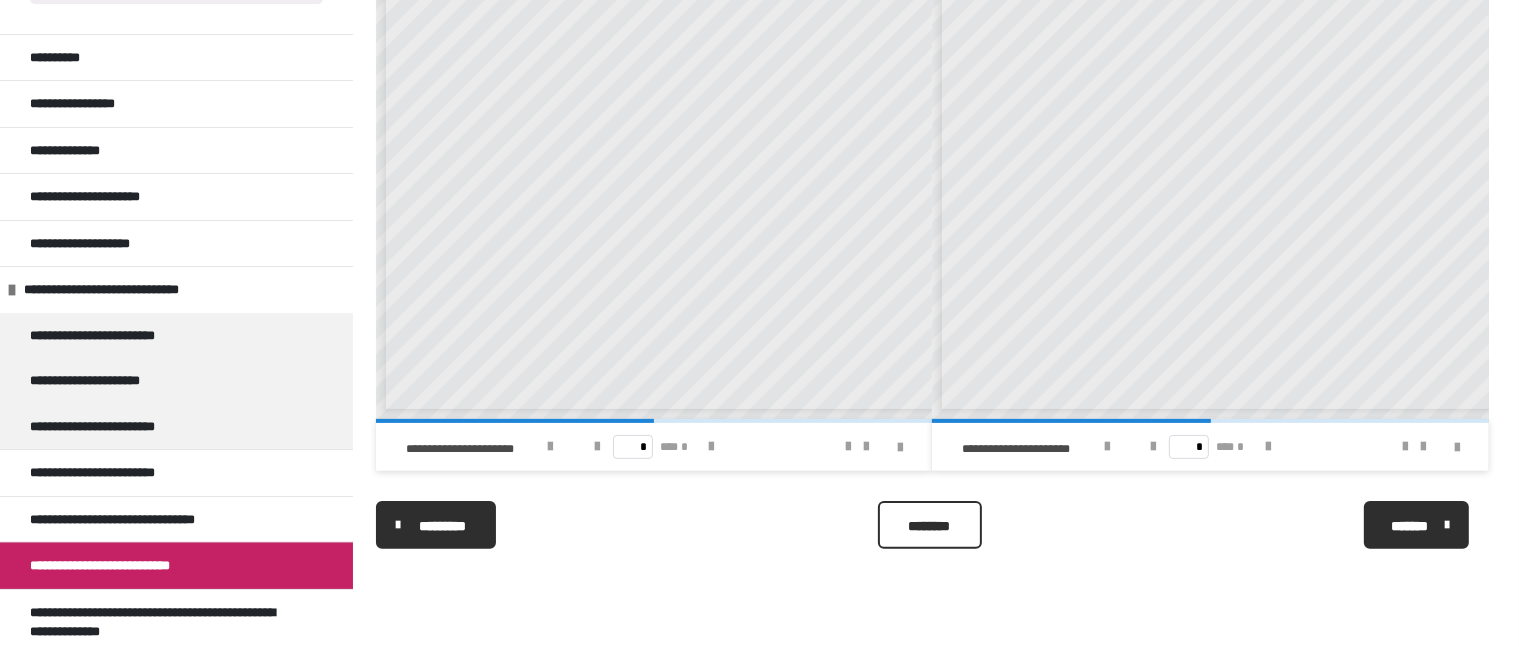 scroll, scrollTop: 477, scrollLeft: 0, axis: vertical 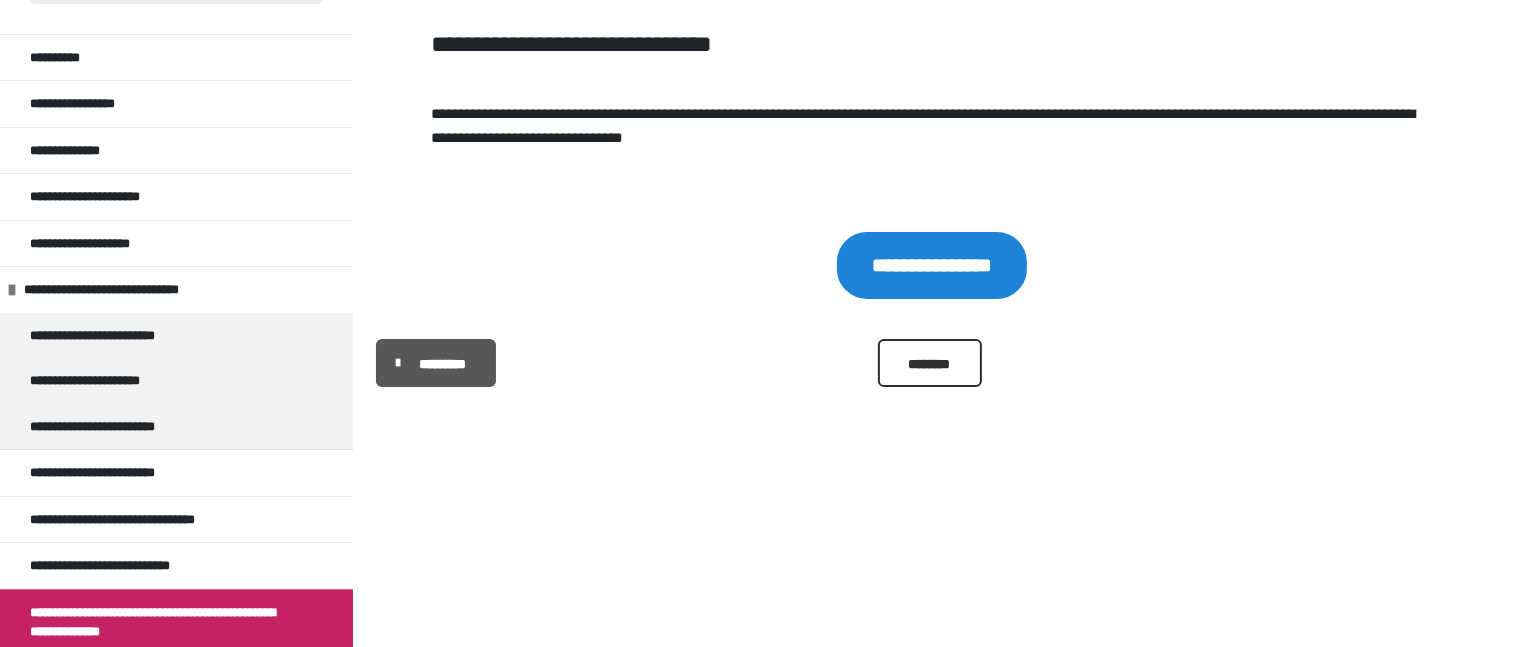 click on "*********" at bounding box center [436, 363] 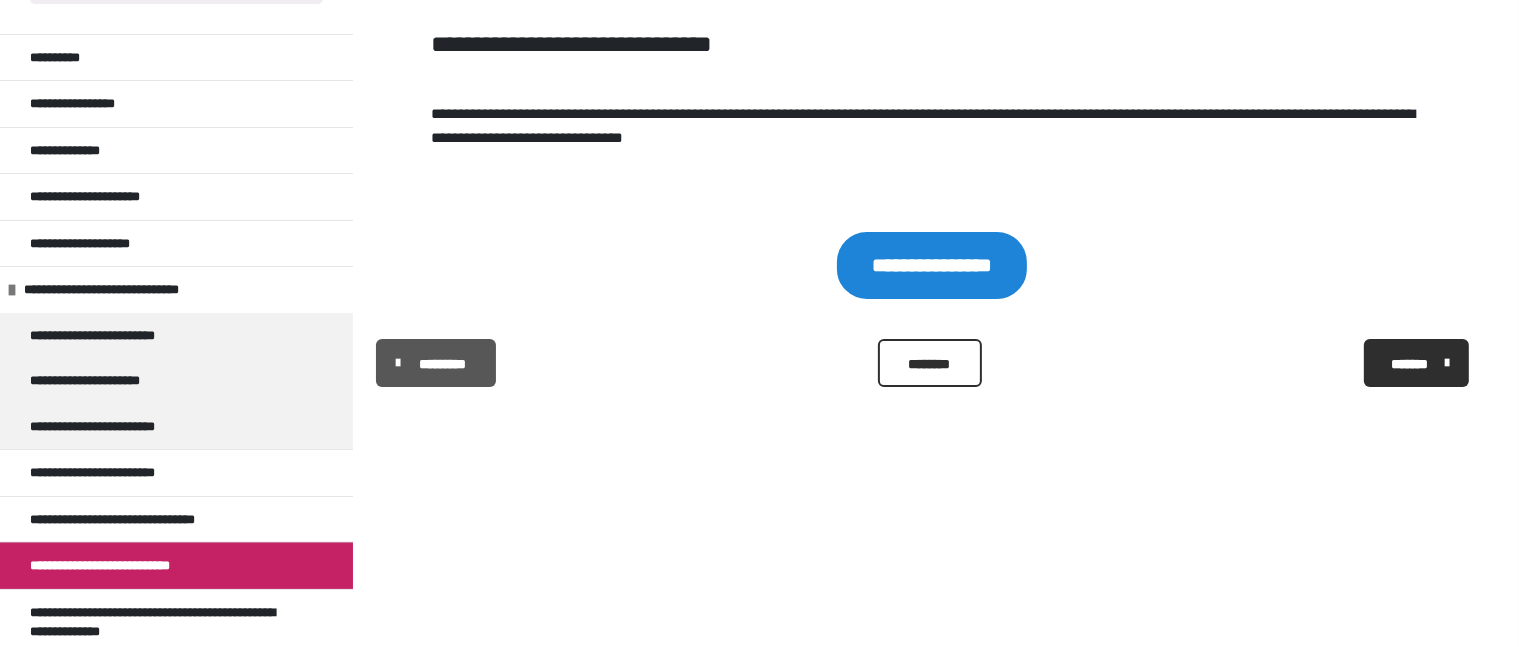 scroll, scrollTop: 417, scrollLeft: 0, axis: vertical 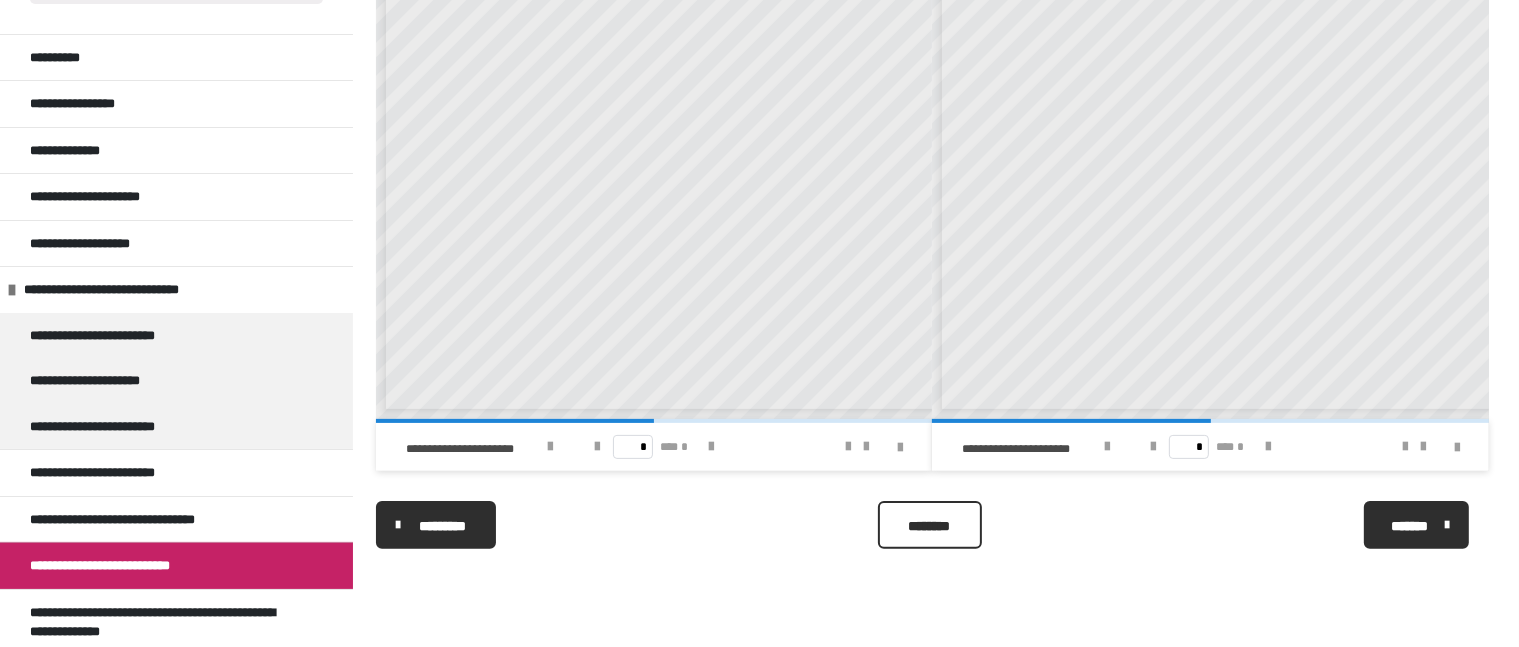 click on "**********" at bounding box center [449, 386] 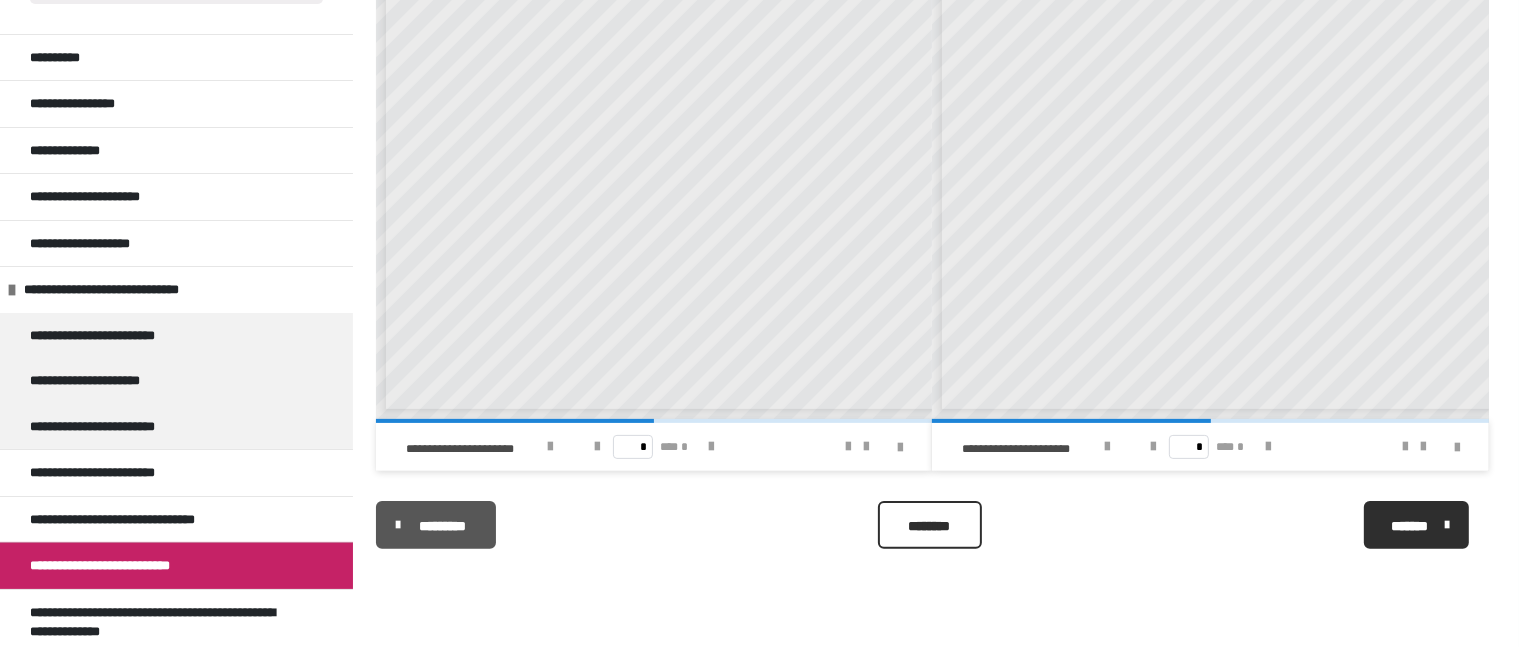 click on "*********" at bounding box center [443, 526] 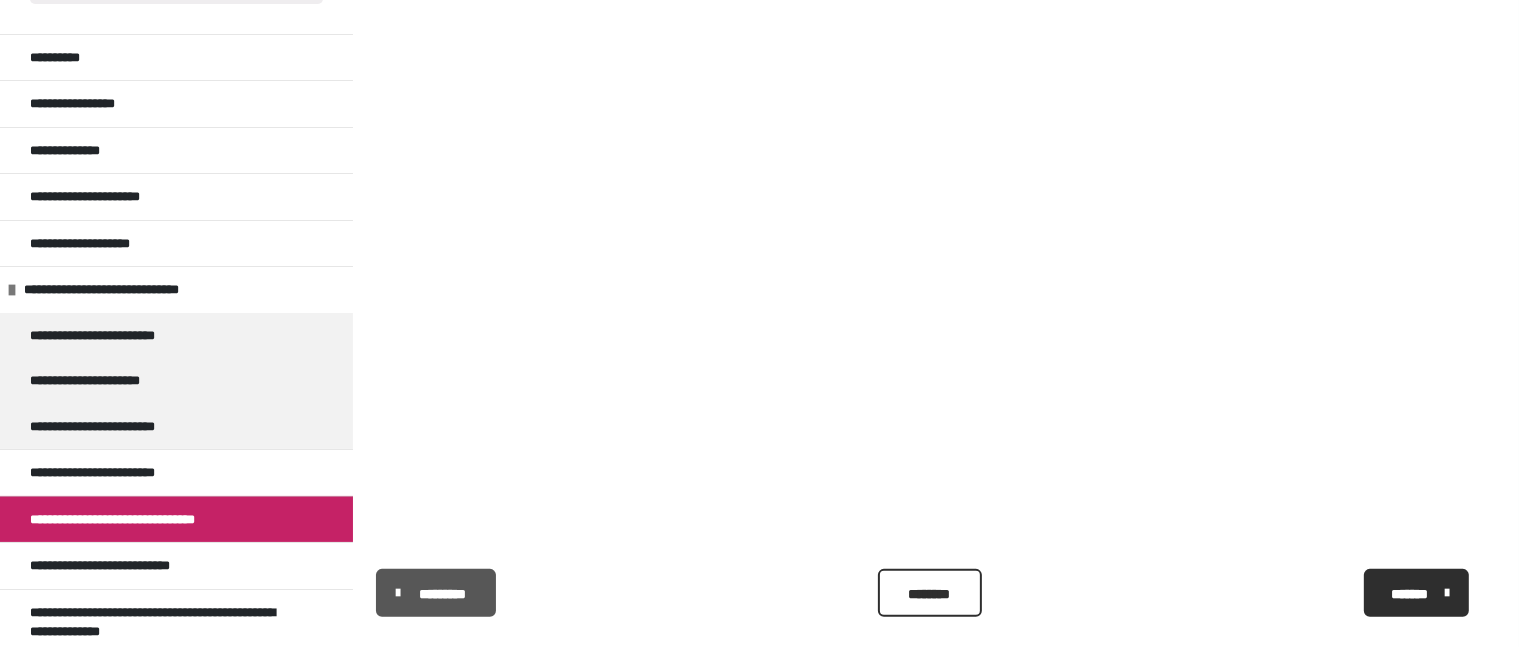click at bounding box center [932, 255] 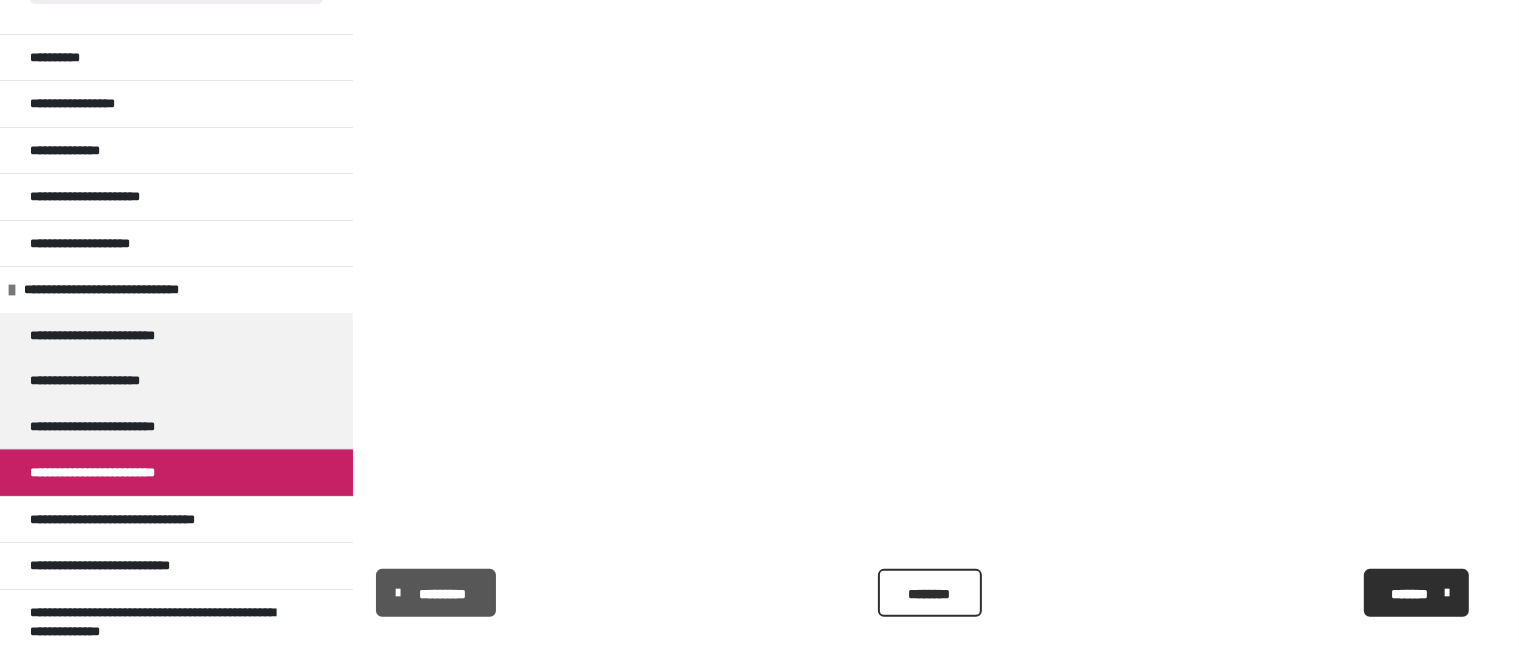 click on "*********" at bounding box center [443, 594] 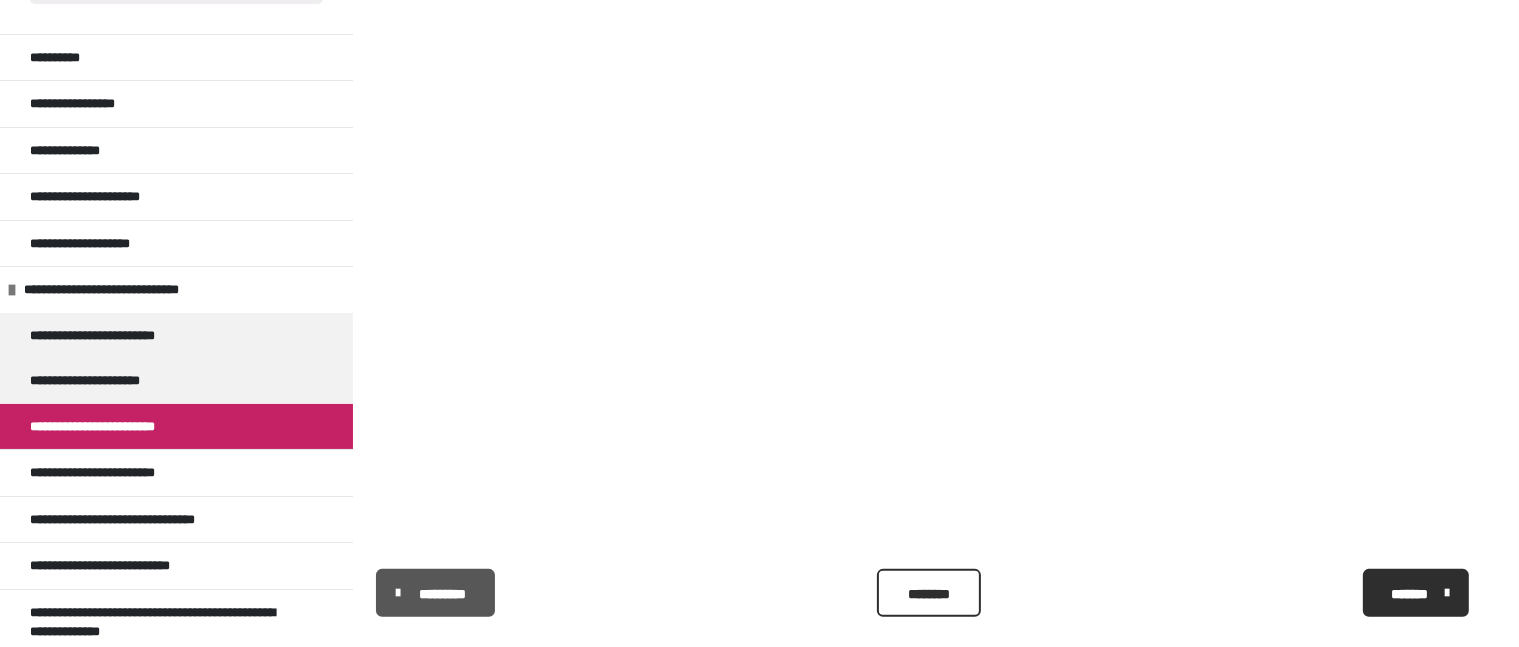 click on "*********" at bounding box center (443, 594) 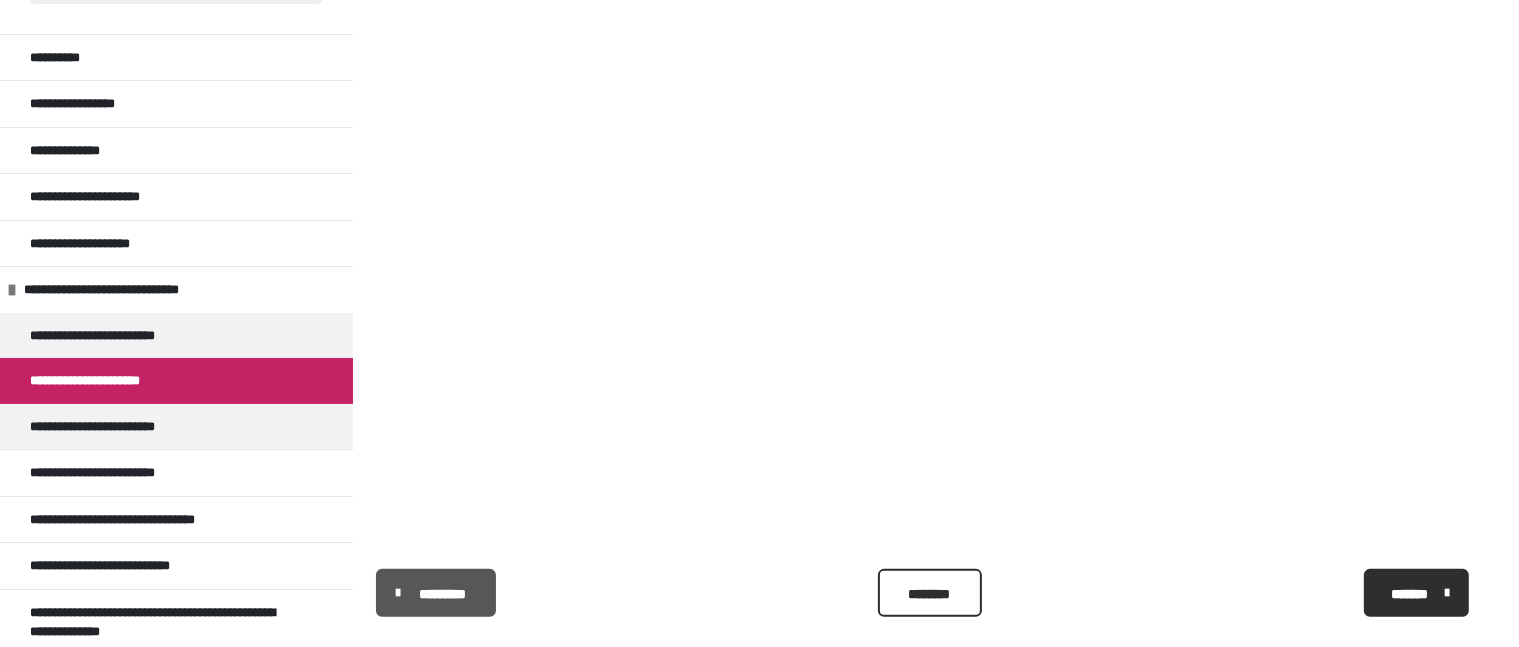 click on "*********" at bounding box center [443, 594] 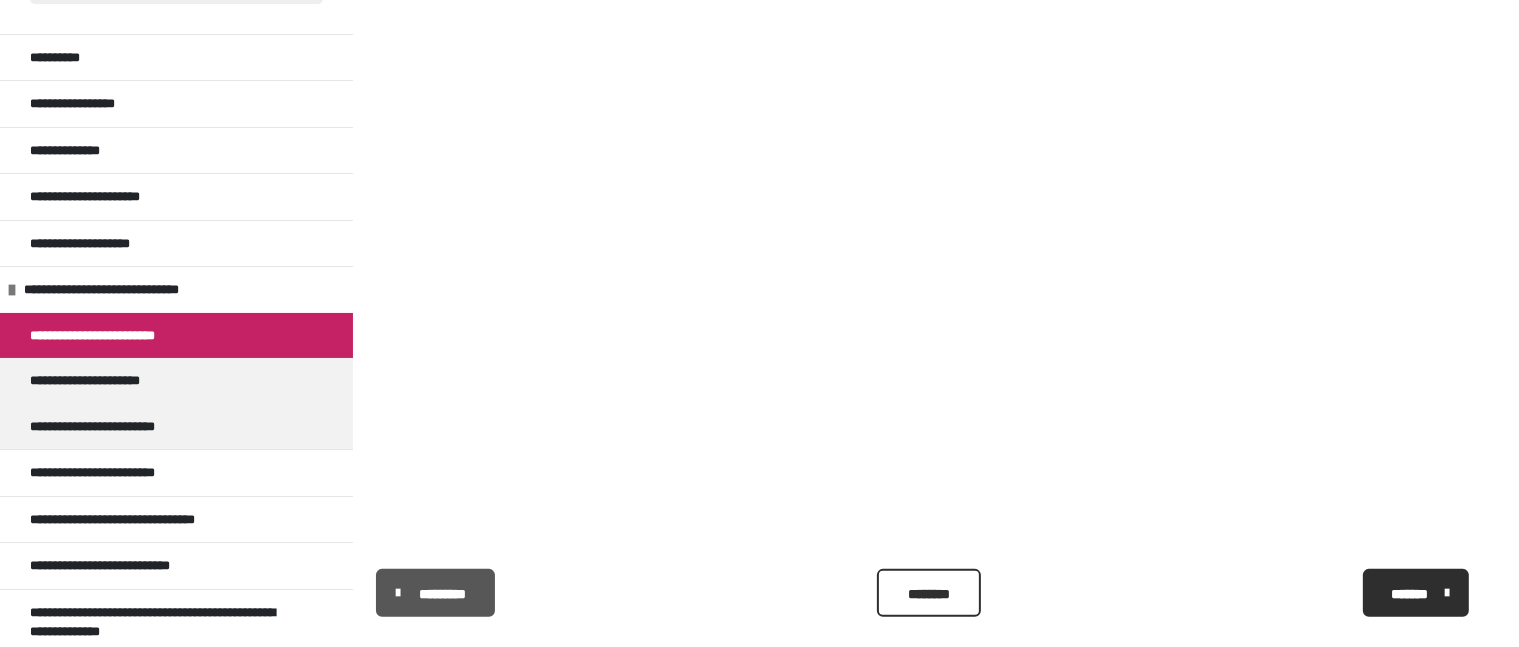 click on "*********" at bounding box center (443, 594) 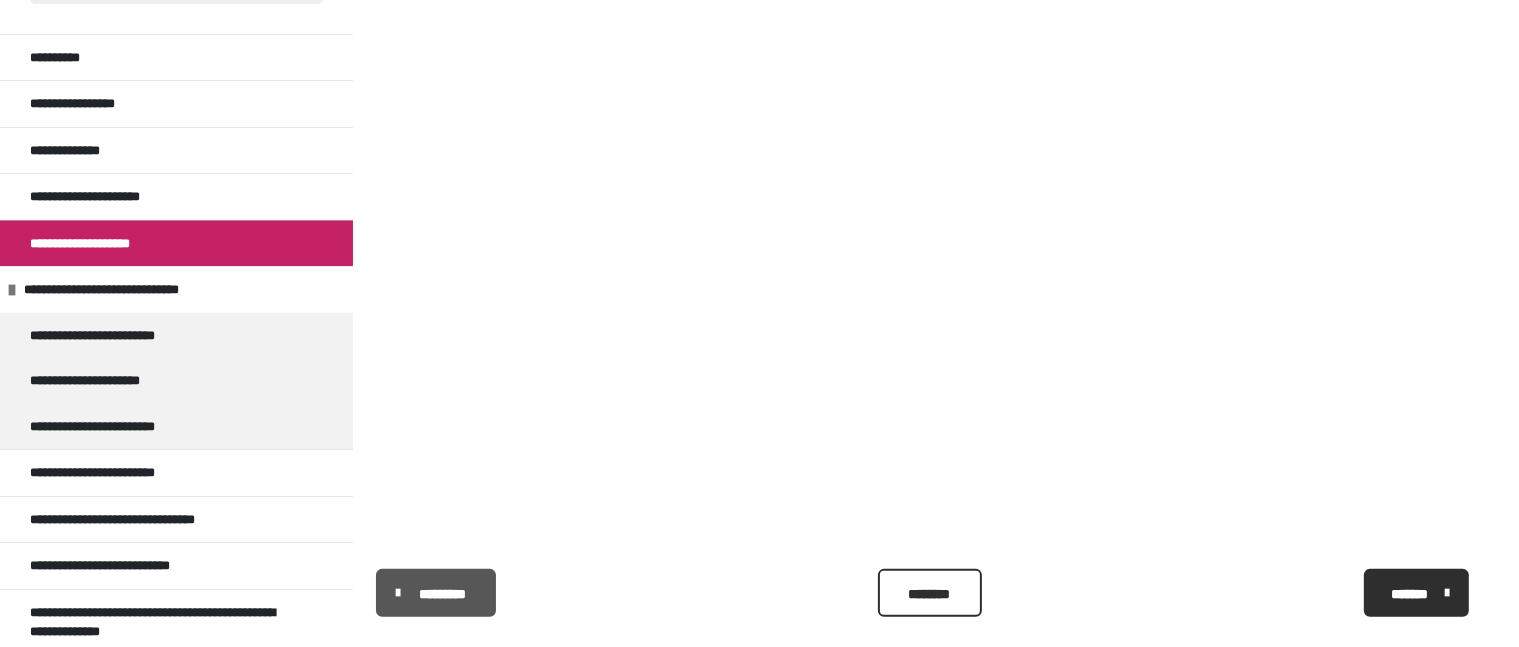 click on "*********" at bounding box center (436, 593) 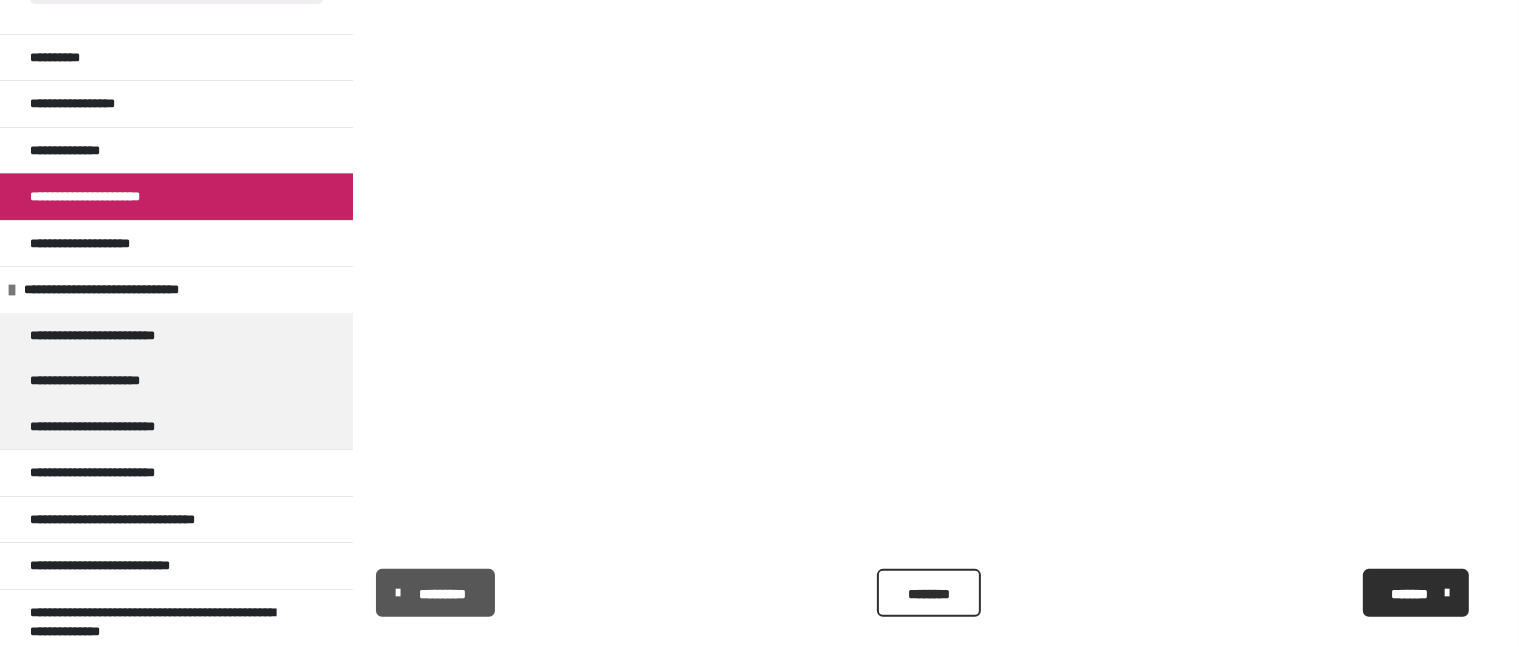 click on "*********" at bounding box center (436, 593) 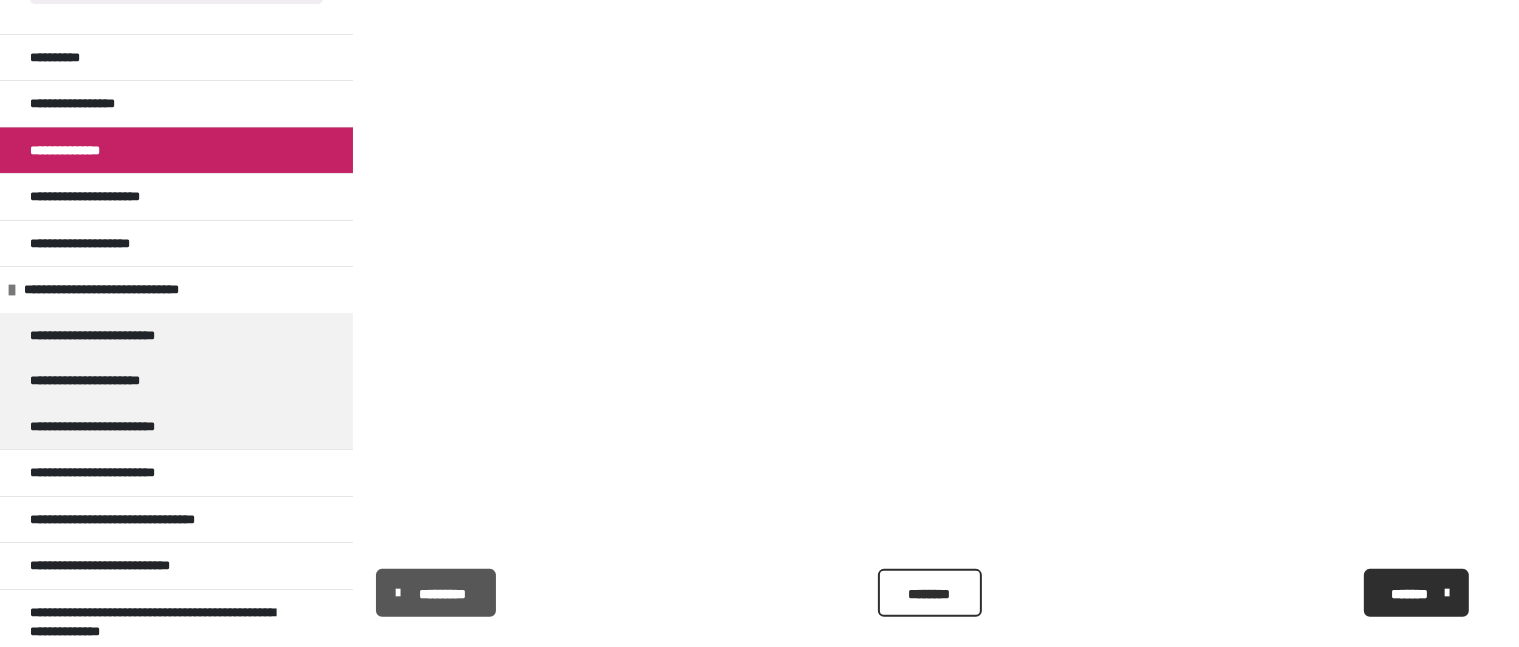 click on "*********" at bounding box center (436, 593) 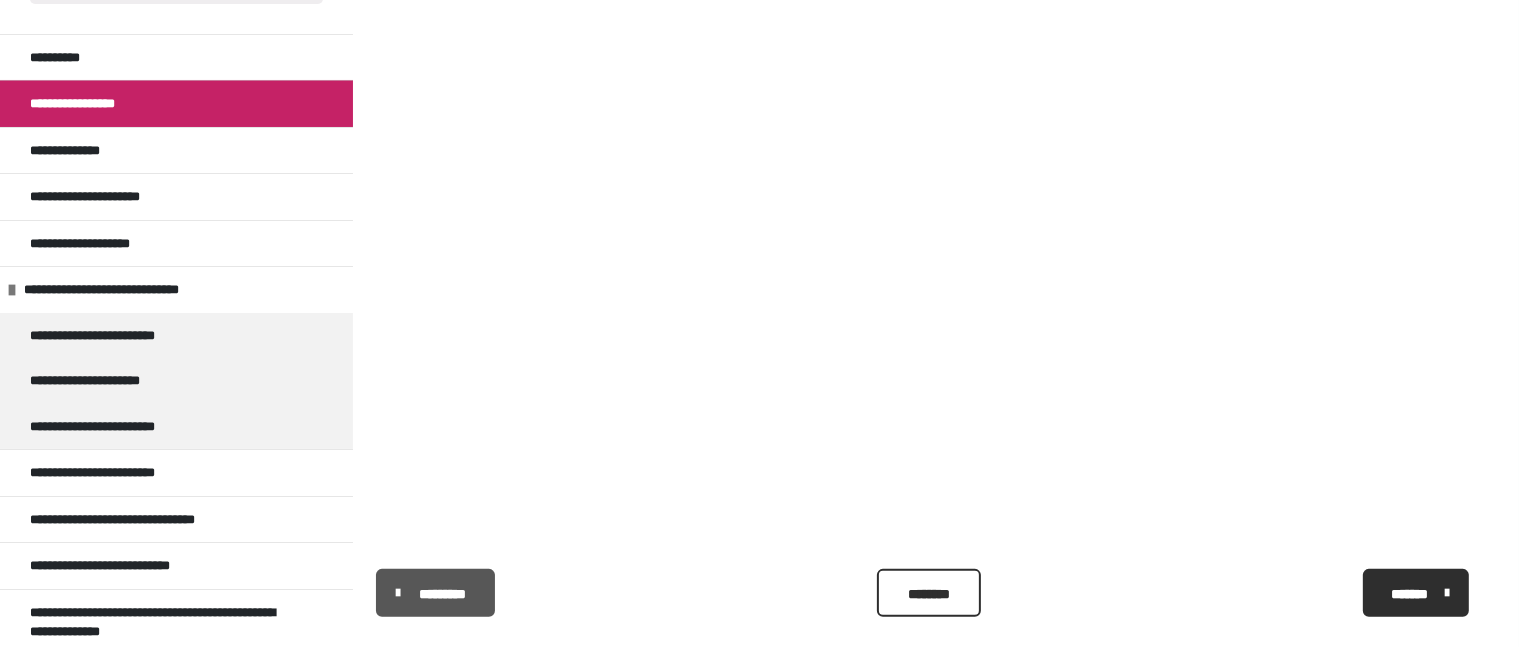 click on "*********" at bounding box center [436, 593] 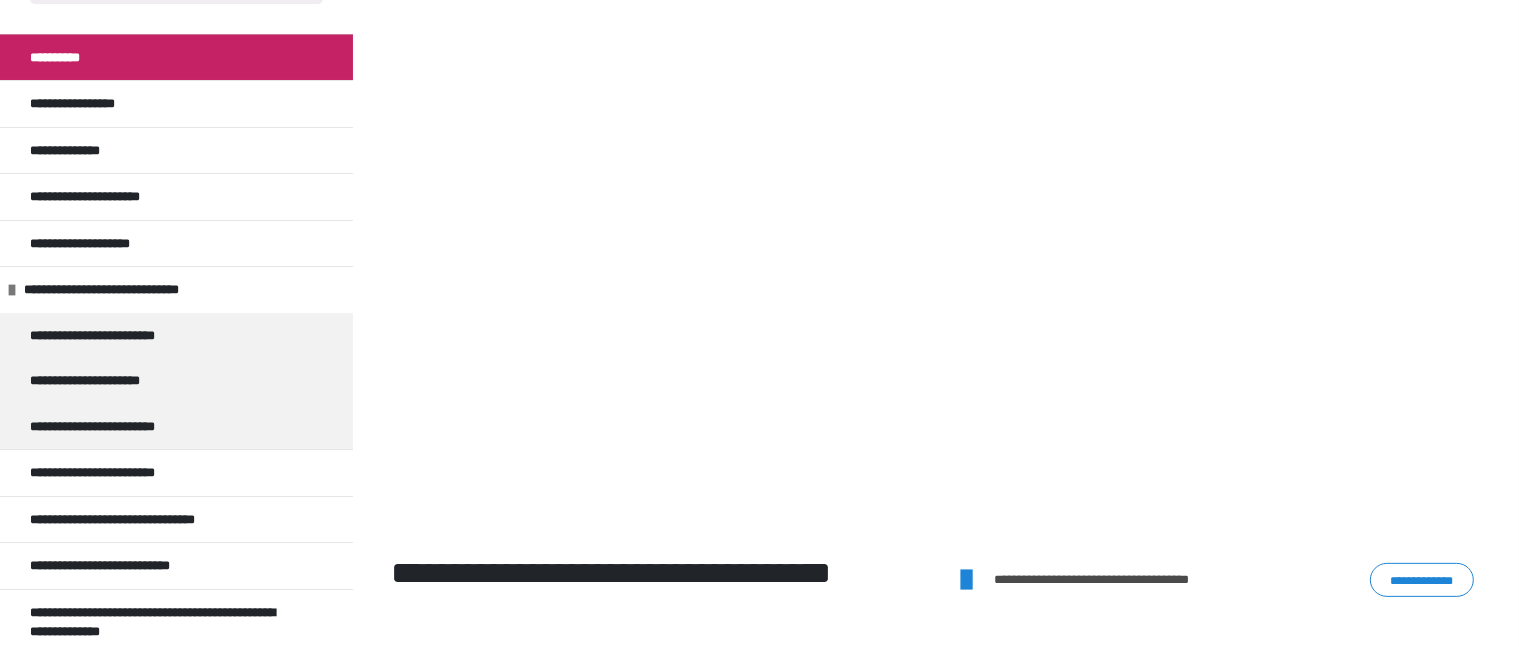 scroll, scrollTop: 617, scrollLeft: 0, axis: vertical 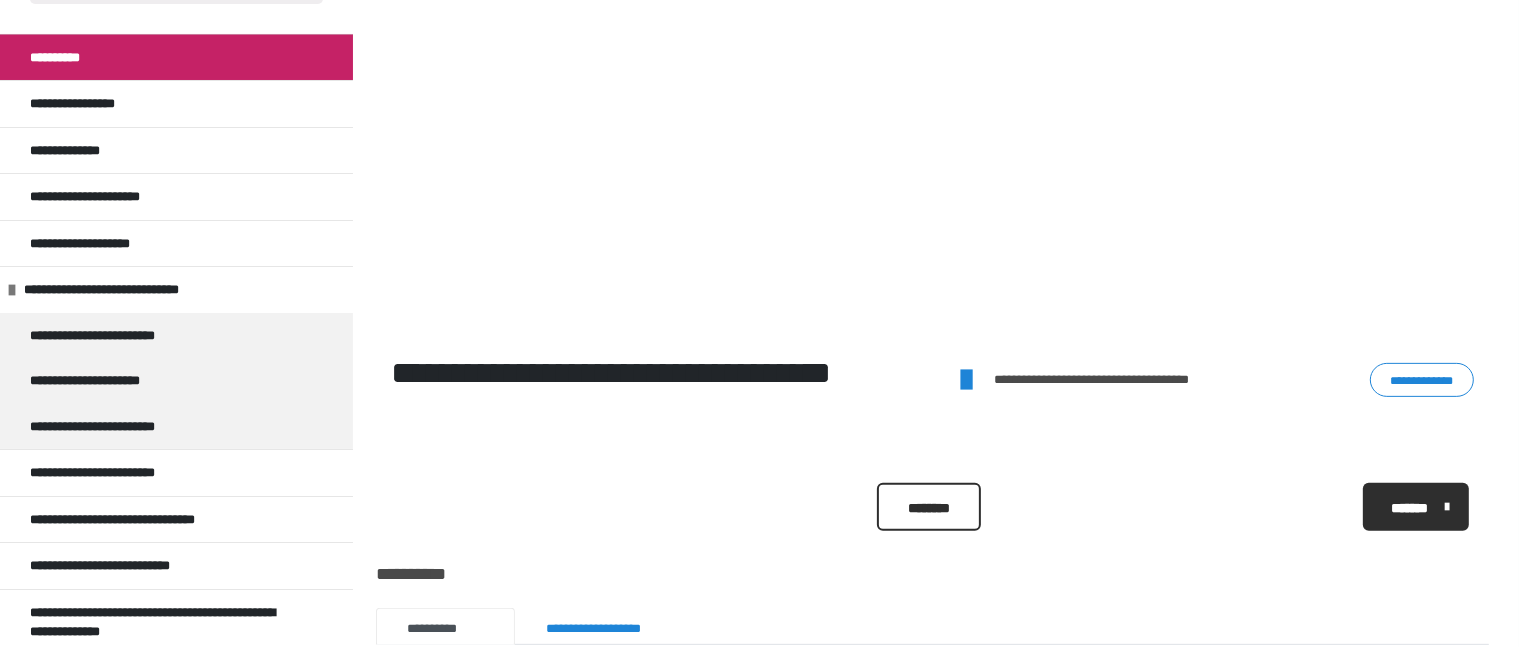 click on "**********" at bounding box center (1139, 380) 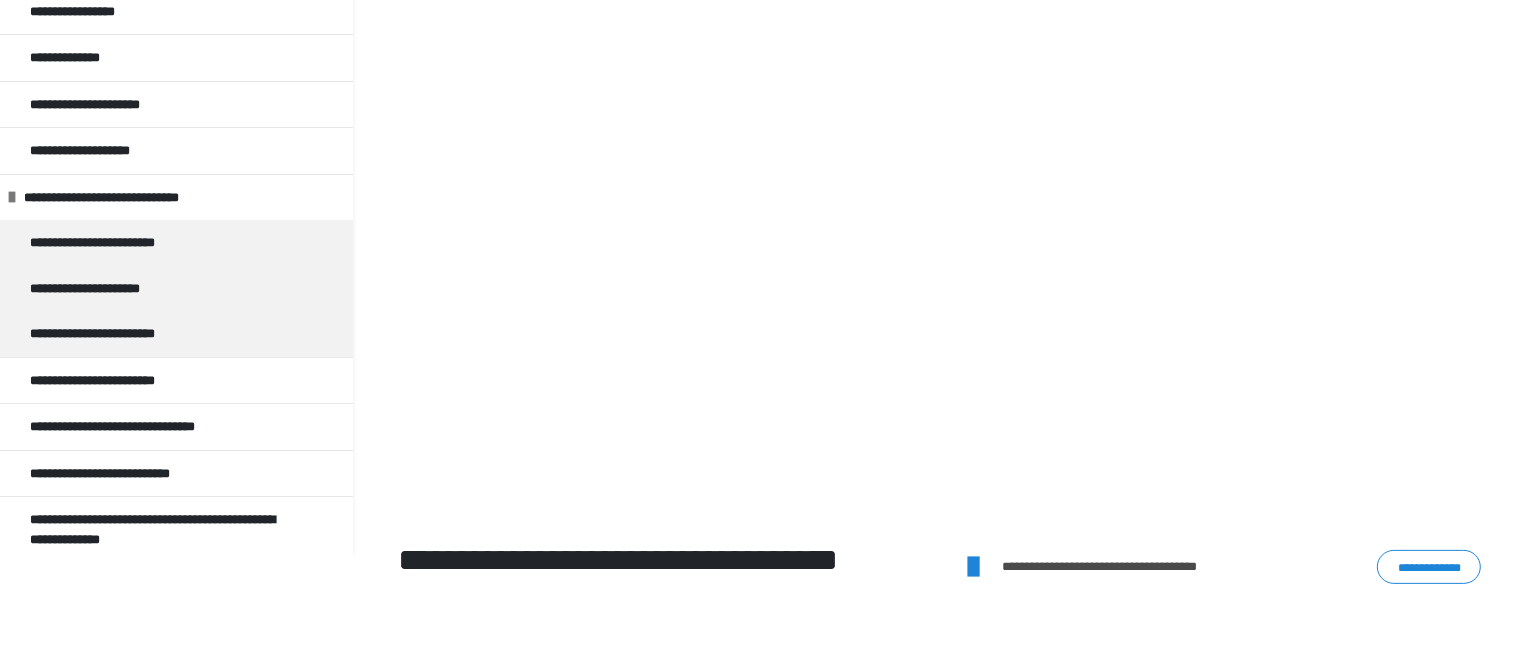 scroll, scrollTop: 217, scrollLeft: 0, axis: vertical 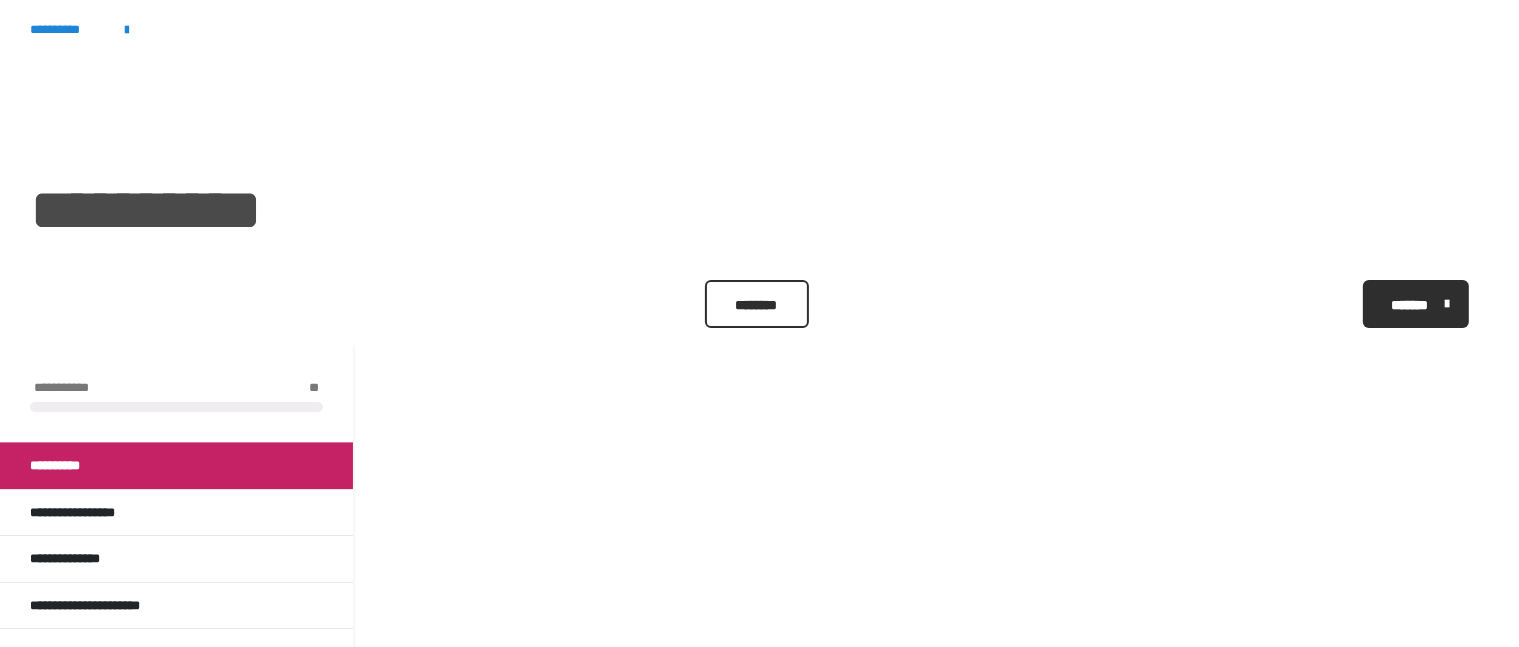 click on "**********" at bounding box center (176, 465) 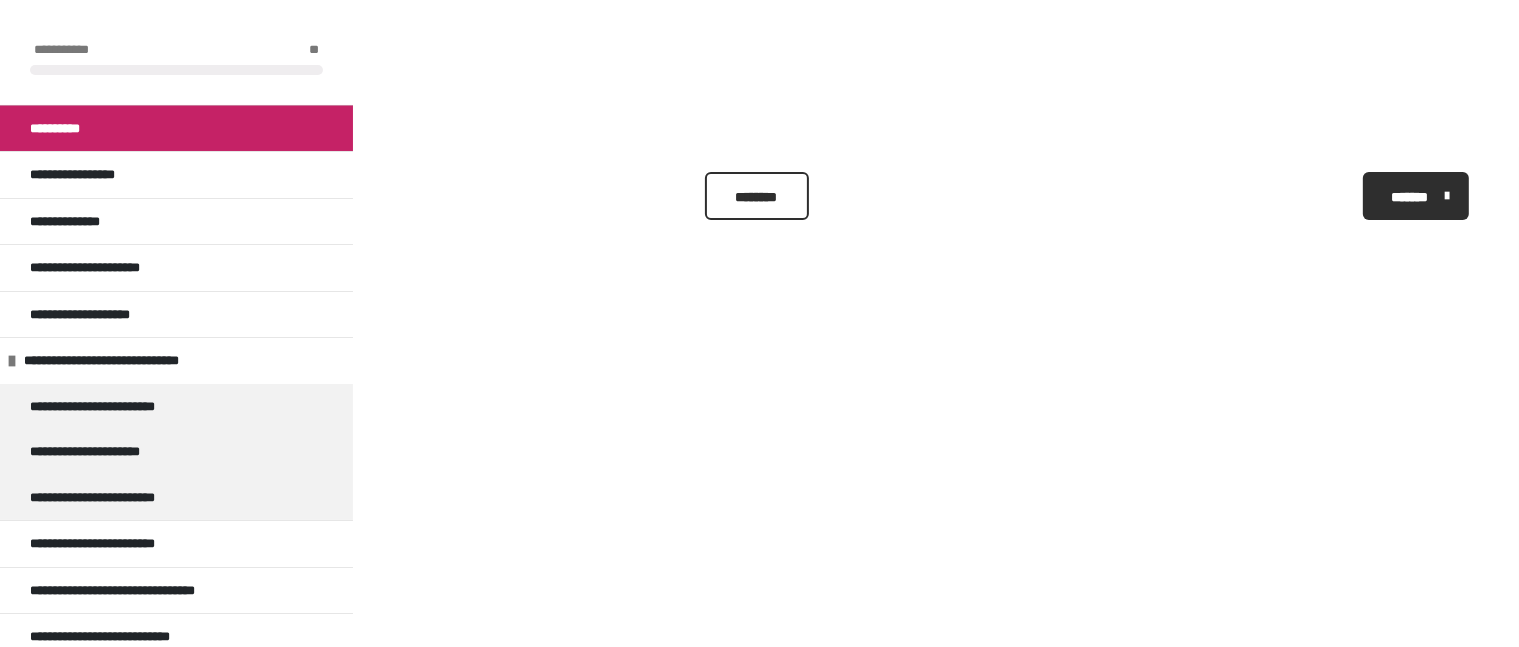 scroll, scrollTop: 500, scrollLeft: 0, axis: vertical 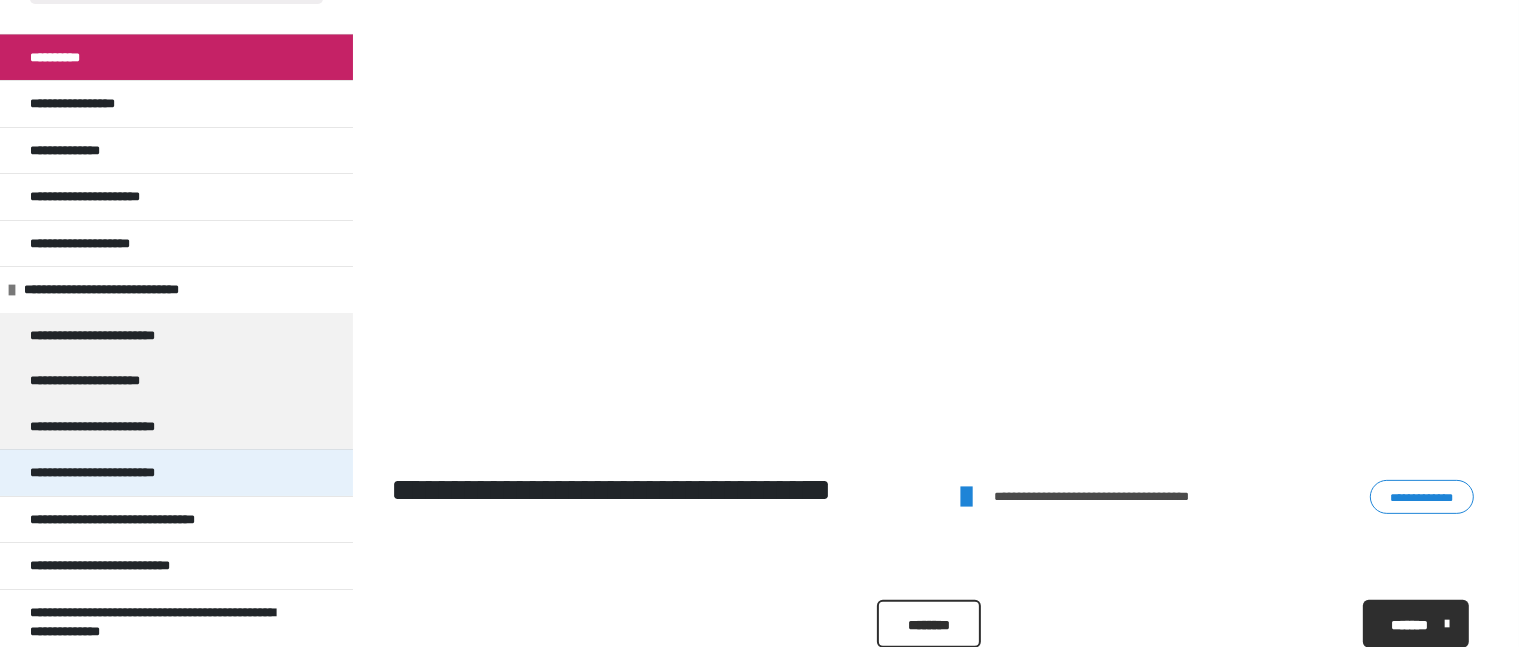 click on "**********" at bounding box center (96, 473) 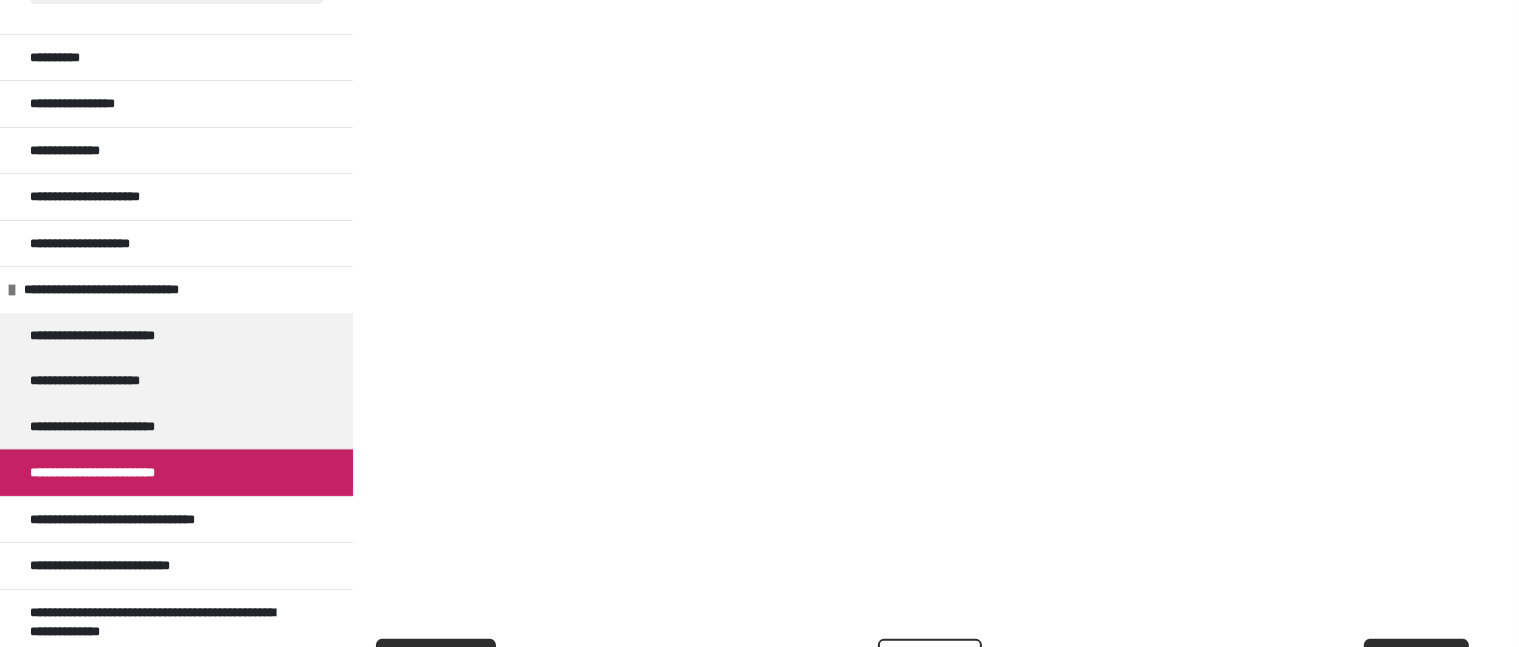 scroll, scrollTop: 24, scrollLeft: 0, axis: vertical 